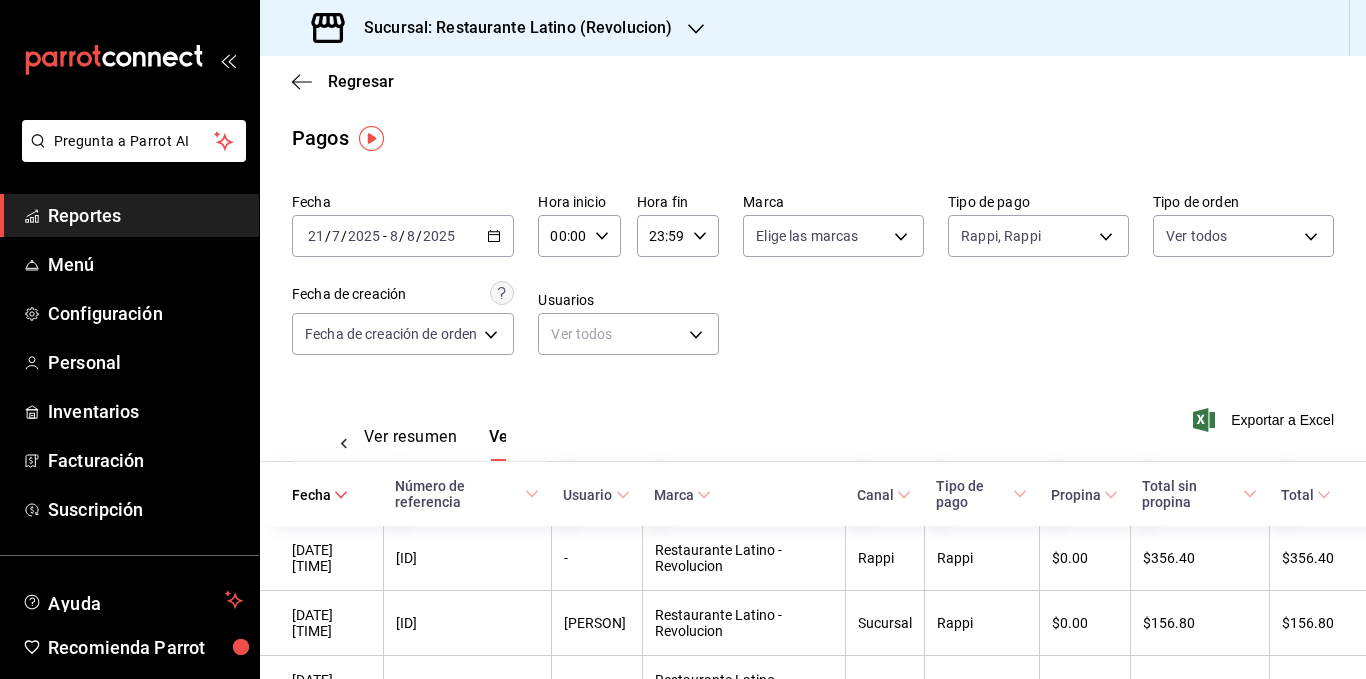 scroll, scrollTop: 0, scrollLeft: 0, axis: both 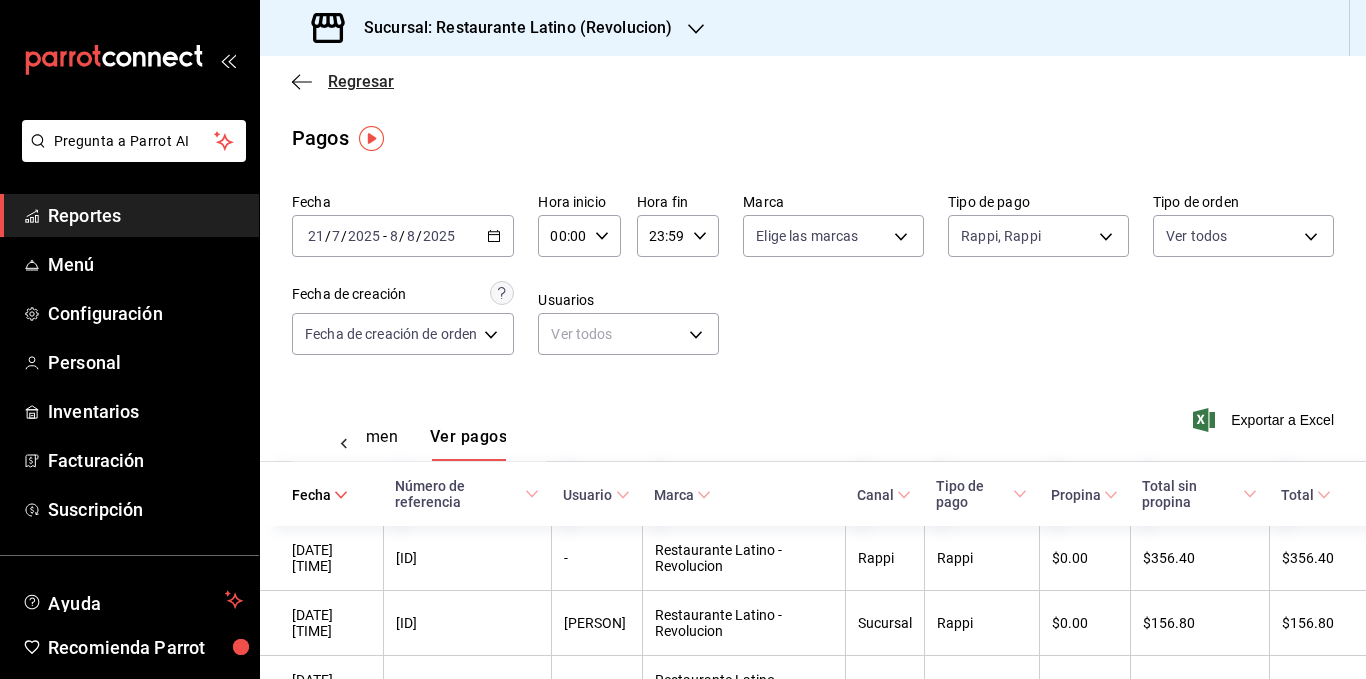 click on "Regresar" at bounding box center [361, 81] 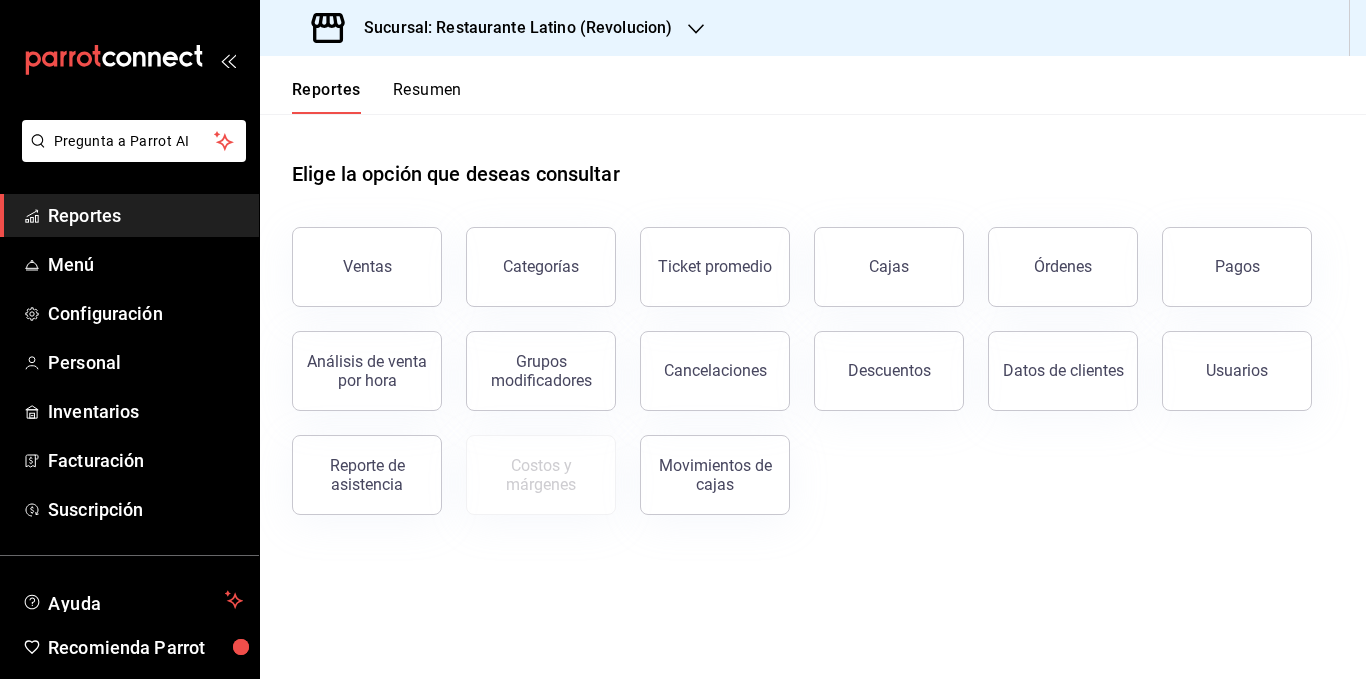 click on "Resumen" at bounding box center [427, 97] 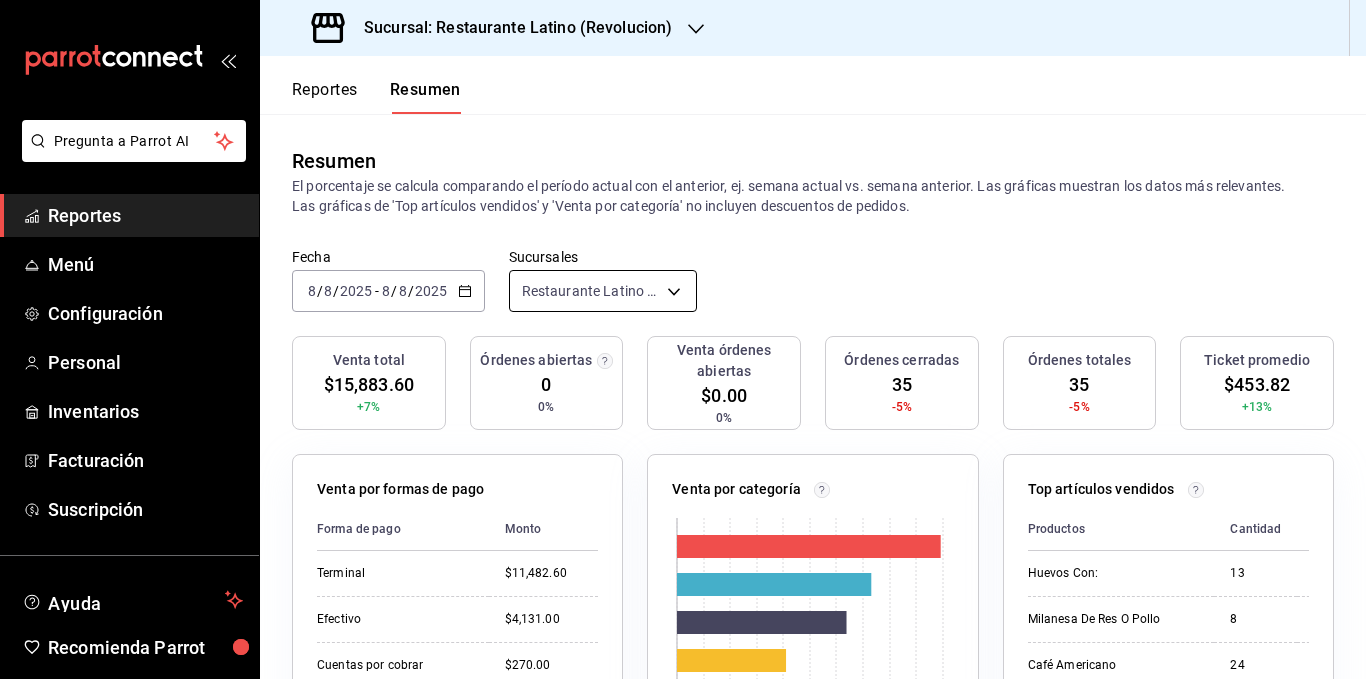 click on "Pregunta a Parrot AI Reportes   Menú   Configuración   Personal   Inventarios   Facturación   Suscripción   Ayuda Recomienda Parrot   [PERSON]   Sugerir nueva función   Sucursal: Restaurante Latino (Revolucion) Reportes Resumen Resumen El porcentaje se calcula comparando el período actual con el anterior, ej. semana actual vs. semana anterior. Las gráficas muestran los datos más relevantes.  Las gráficas de 'Top artículos vendidos' y 'Venta por categoría' no incluyen descuentos de pedidos. Fecha [DATE] [DATE] - [DATE] [DATE] Sucursales Restaurante Latino (Revolucion) [object Object] Venta total [PRICE] +7% Órdenes abiertas 0 0% Venta órdenes abiertas [PRICE] 0% Órdenes cerradas 35 -5% Órdenes totales 35 -5% Ticket promedio [PRICE] +13% Venta por formas de pago Forma de pago Monto Terminal [PRICE] Efectivo [PRICE] Cuentas por cobrar [PRICE] Venta por categoría   0 1K 2K 3K 4K 5K Categoría Monto Comidas Corridas [PRICE] Nuestras Creaciones [PRICE] Bebidas" at bounding box center [683, 339] 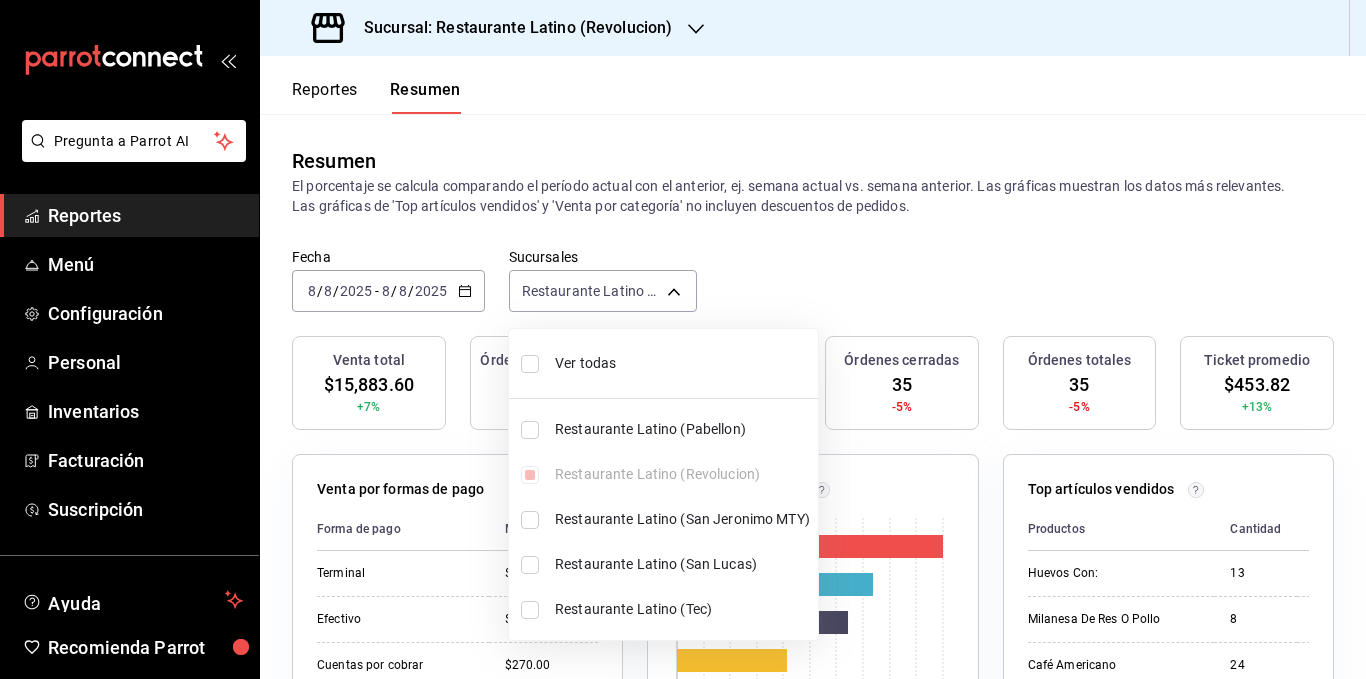 click on "Ver todas" at bounding box center [682, 363] 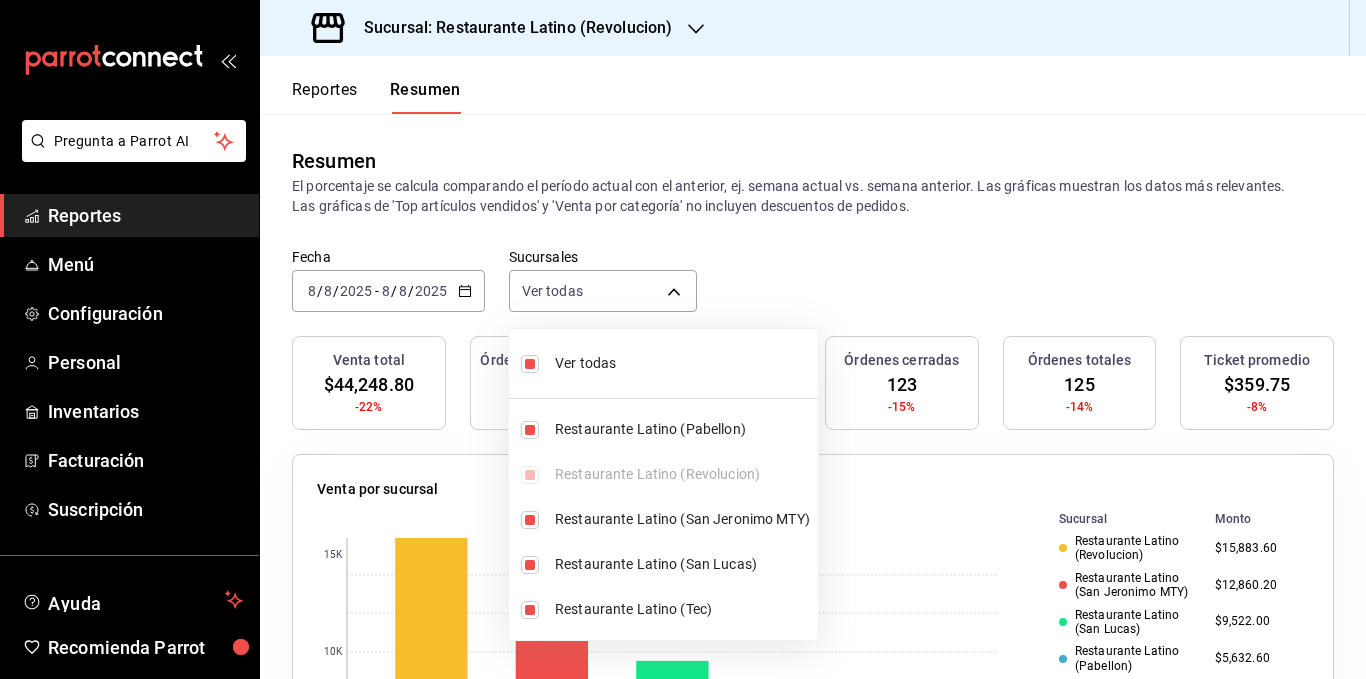 click at bounding box center [683, 339] 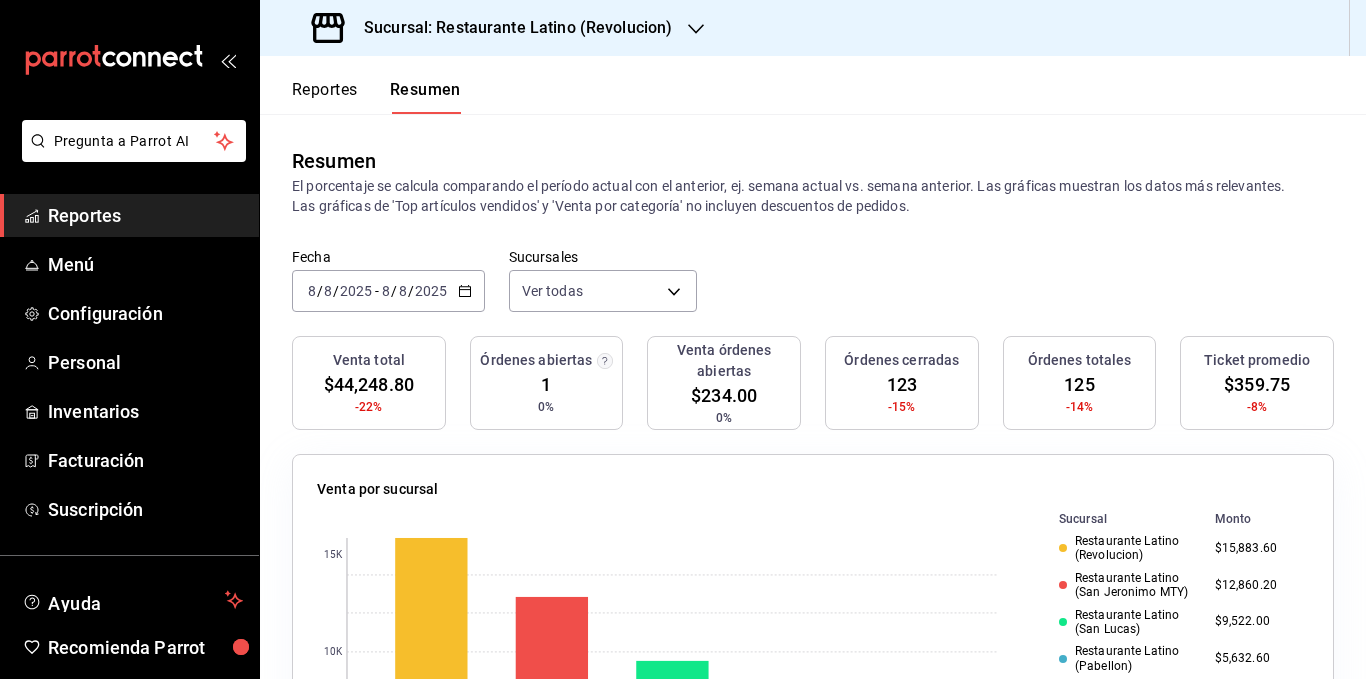 click 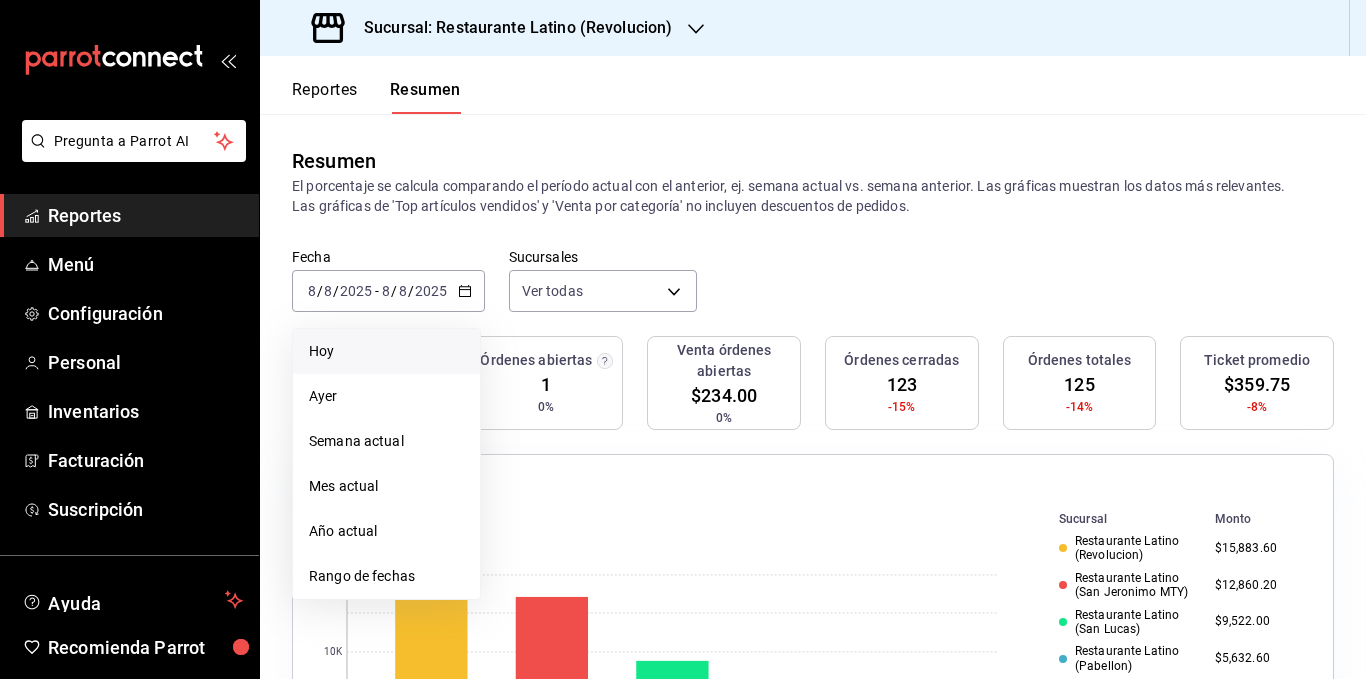 click on "Hoy" at bounding box center (386, 351) 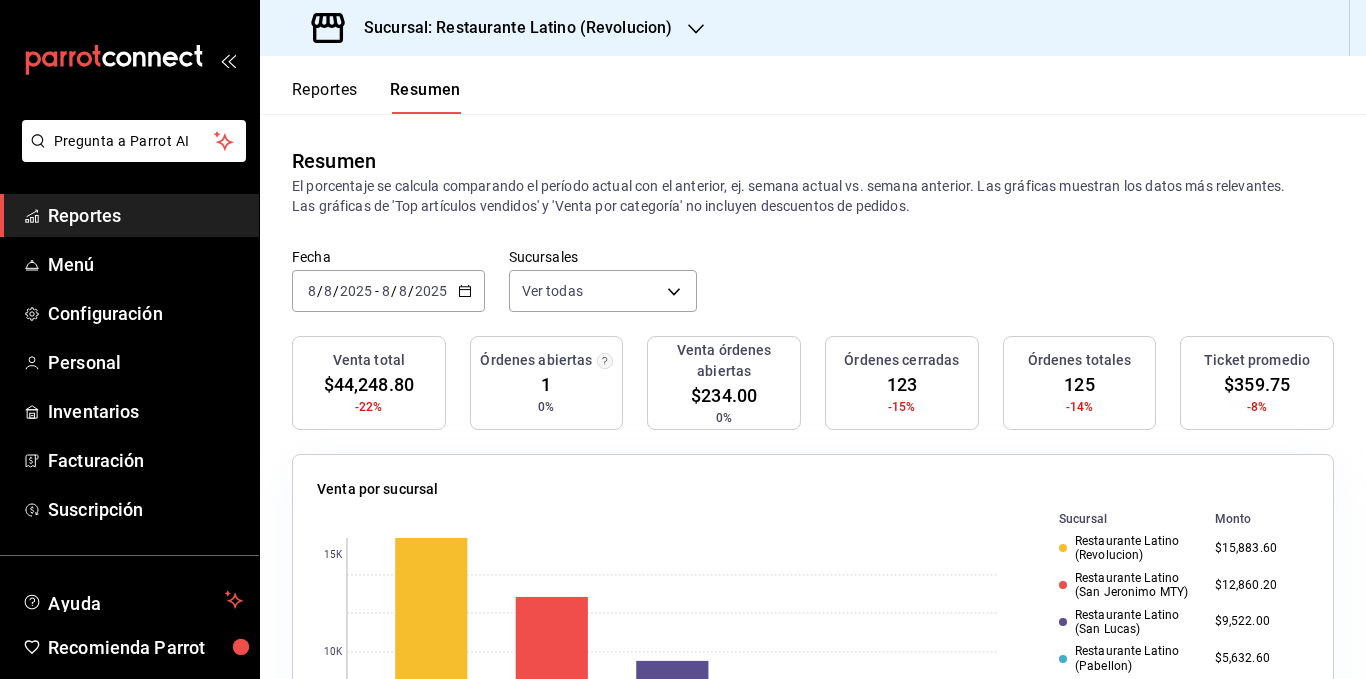 click on "El porcentaje se calcula comparando el período actual con el anterior, ej. semana actual vs. semana anterior. Las gráficas muestran los datos más relevantes.  Las gráficas de 'Top artículos vendidos' y 'Venta por categoría' no incluyen descuentos de pedidos." at bounding box center (813, 196) 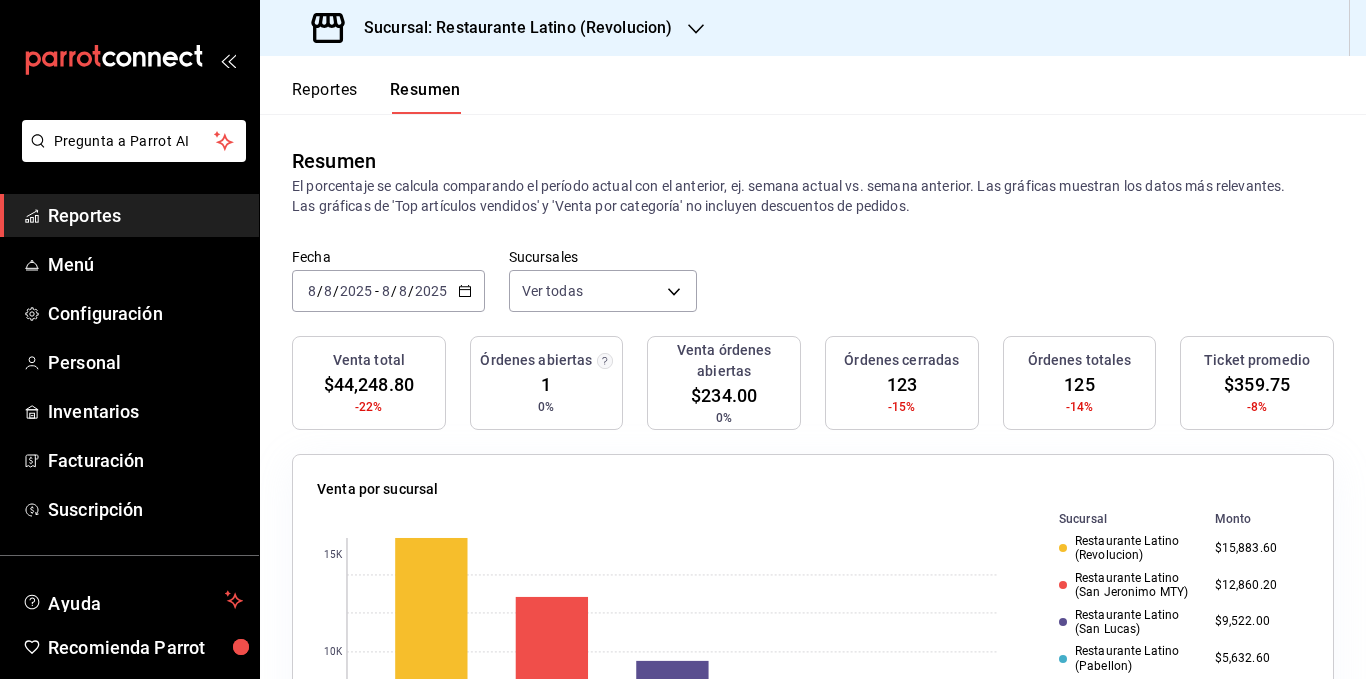 click on "Sucursal: Restaurante Latino (Revolucion)" at bounding box center (510, 28) 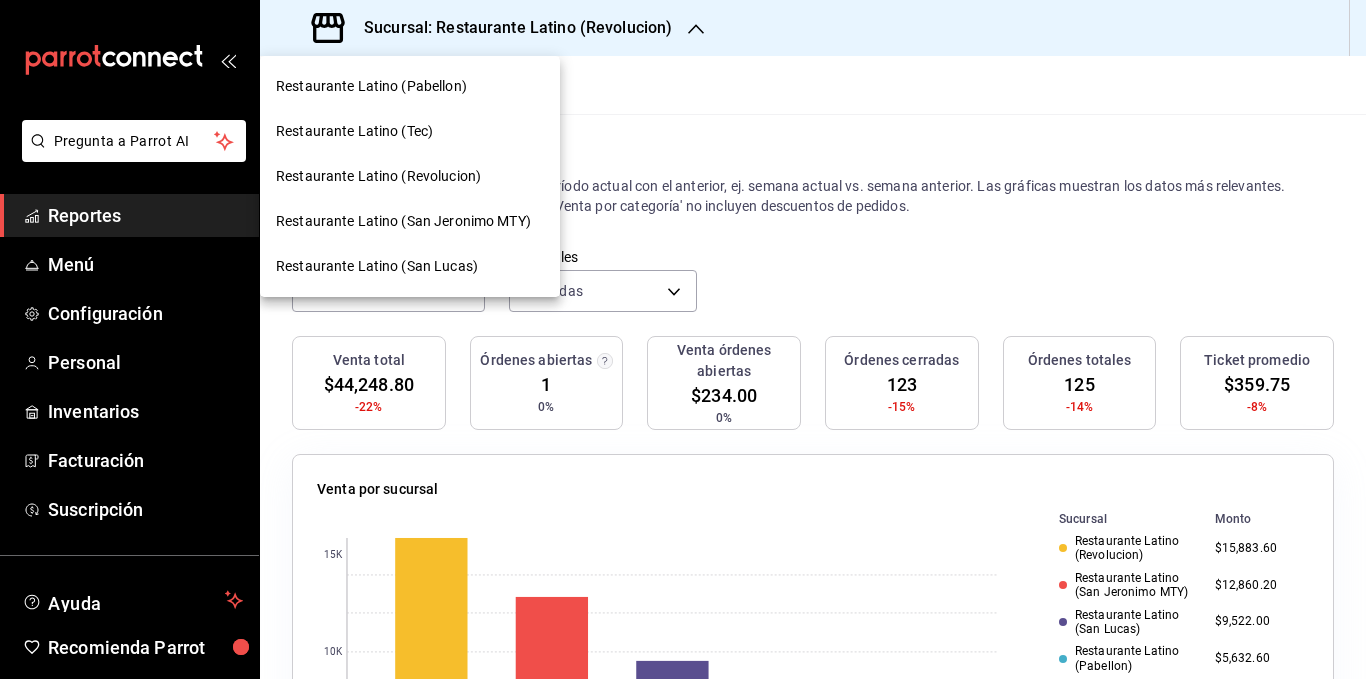 click on "Restaurante Latino (San Jeronimo MTY)" at bounding box center [403, 221] 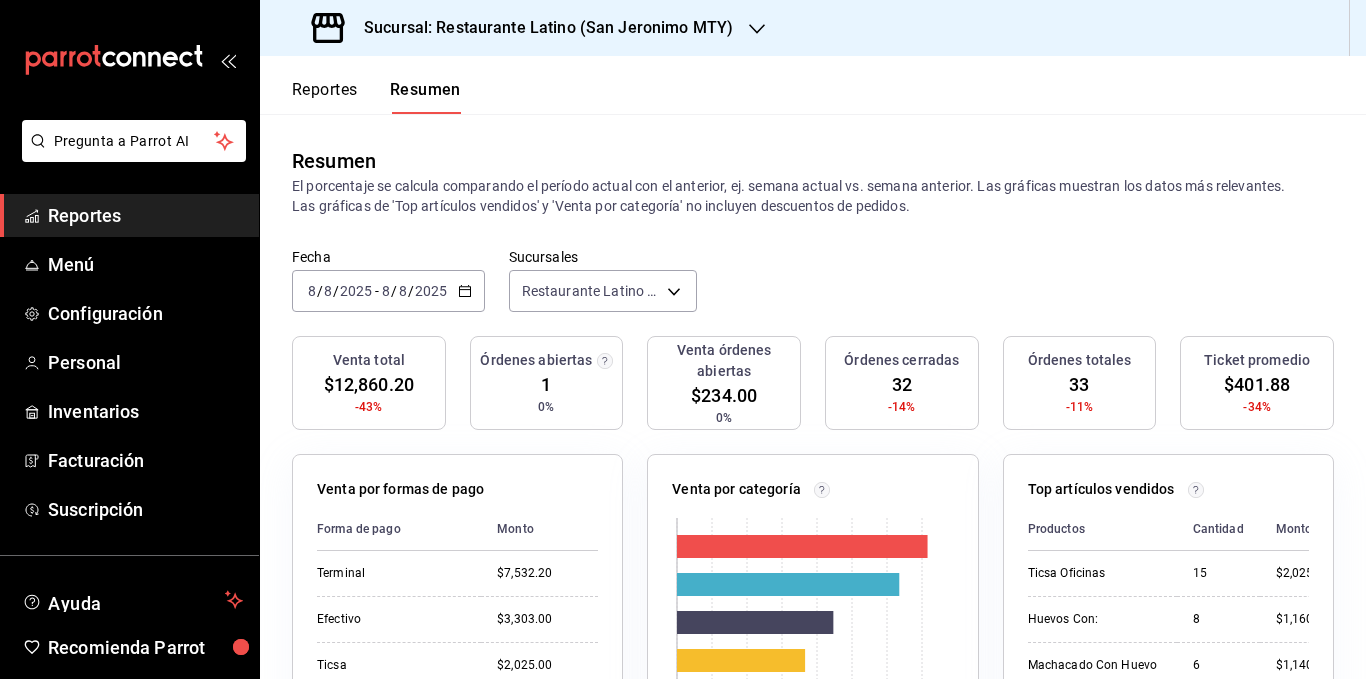 click on "El porcentaje se calcula comparando el período actual con el anterior, ej. semana actual vs. semana anterior. Las gráficas muestran los datos más relevantes.  Las gráficas de 'Top artículos vendidos' y 'Venta por categoría' no incluyen descuentos de pedidos." at bounding box center [813, 196] 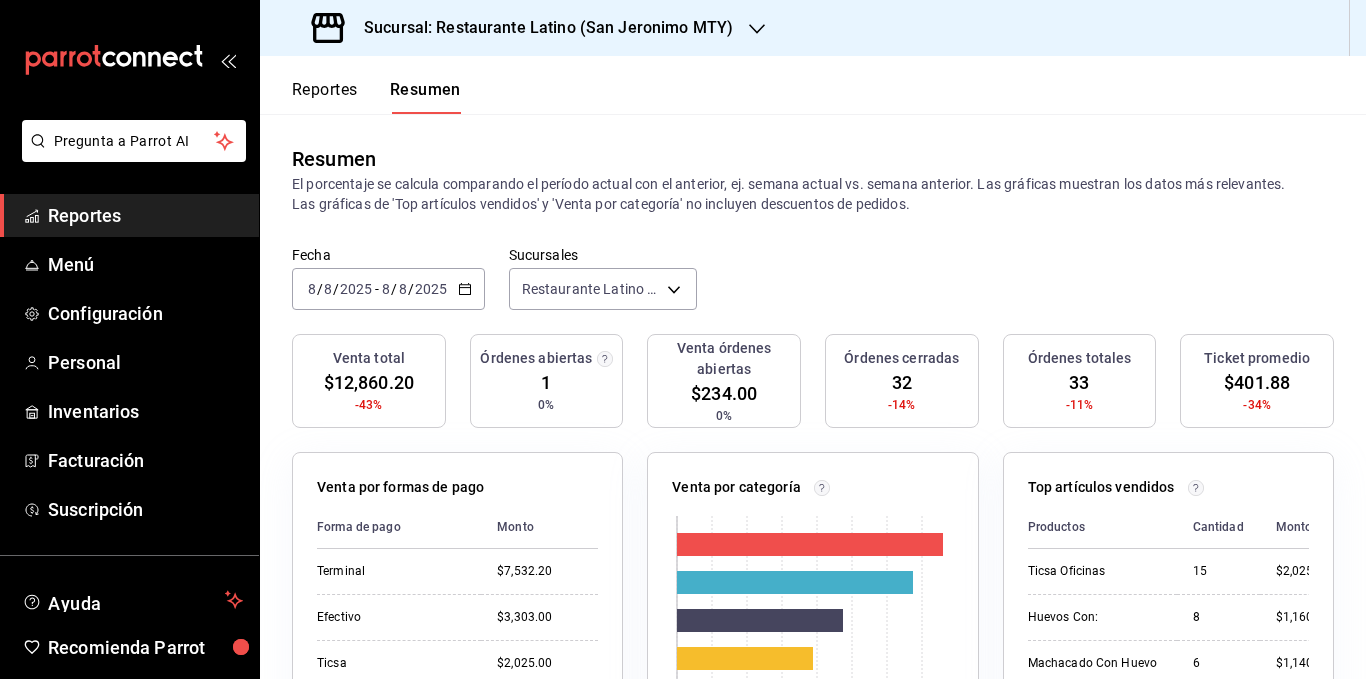 scroll, scrollTop: 0, scrollLeft: 0, axis: both 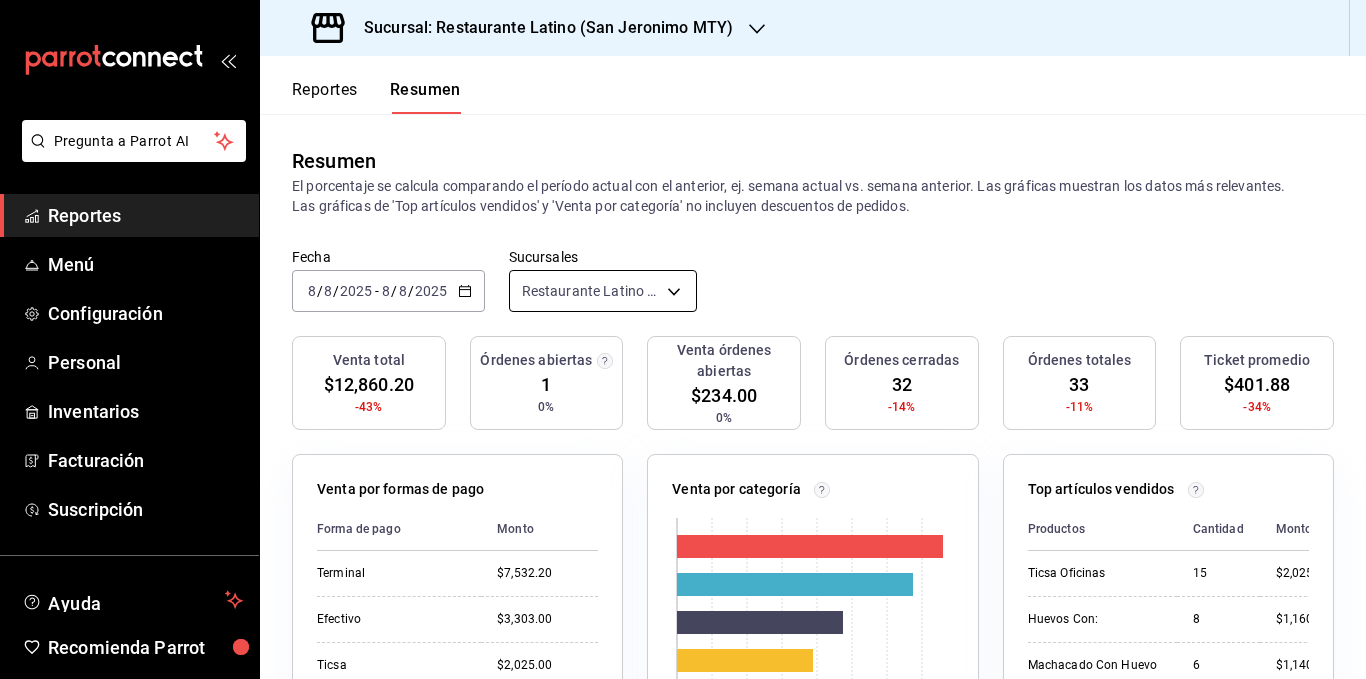 click on "Pregunta a Parrot AI Reportes   Menú   Configuración   Personal   Inventarios   Facturación   Suscripción   Ayuda Recomienda Parrot   [PERSON]   Sugerir nueva función   Sucursal: Restaurante Latino (San Jeronimo MTY) Reportes Resumen Resumen El porcentaje se calcula comparando el período actual con el anterior, ej. semana actual vs. semana anterior. Las gráficas muestran los datos más relevantes.  Las gráficas de 'Top artículos vendidos' y 'Venta por categoría' no incluyen descuentos de pedidos. Fecha [DATE] [DATE] - [DATE] [DATE] Sucursales Restaurante Latino (San Jeronimo MTY) [object Object] Venta total [PRICE] -43% Órdenes abiertas 1 0% Venta órdenes abiertas [PRICE] 0% Órdenes cerradas 32 -14% Órdenes totales 33 -11% Ticket promedio [PRICE] -34% Venta por formas de pago Forma de pago Monto Terminal [PRICE] Efectivo [PRICE] Ticsa [PRICE] Venta por categoría   0 1K 2K 3K Categoría Monto Comidas Corridas [PRICE] Huevos Al Gusto [PRICE] Bebidas   15 8" at bounding box center (683, 339) 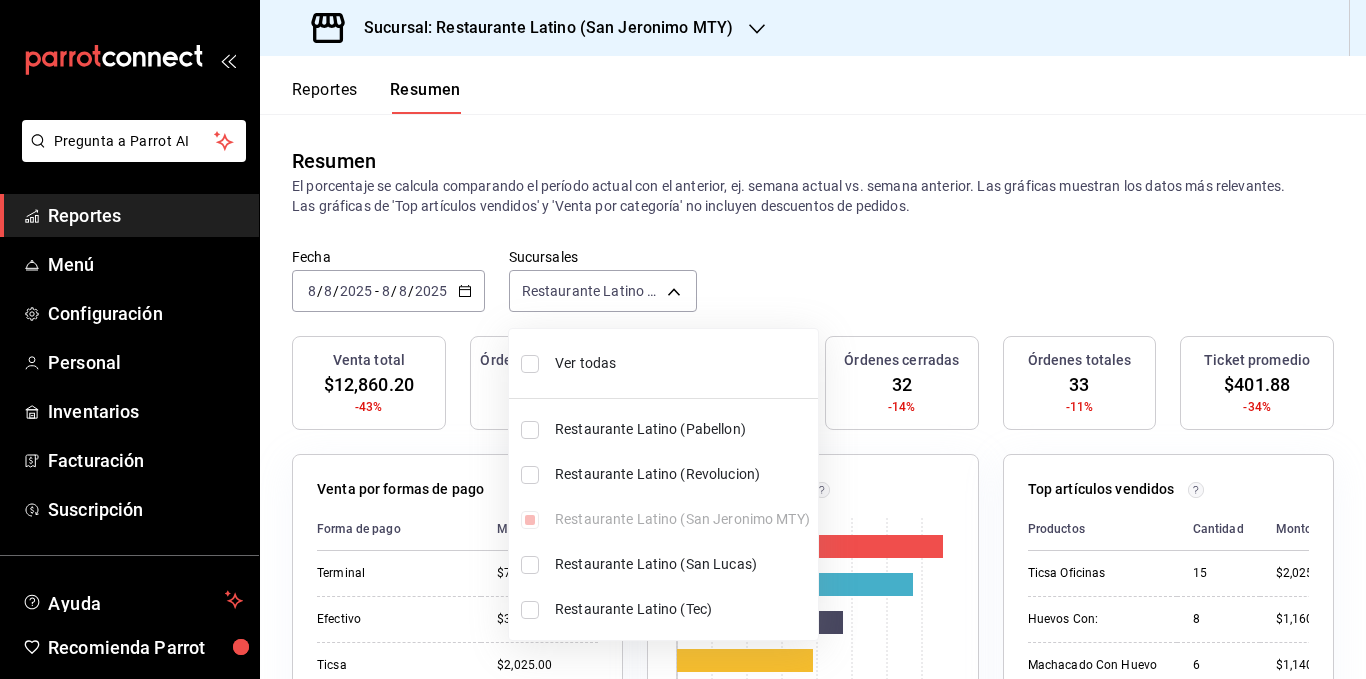 click on "Ver todas" at bounding box center (682, 363) 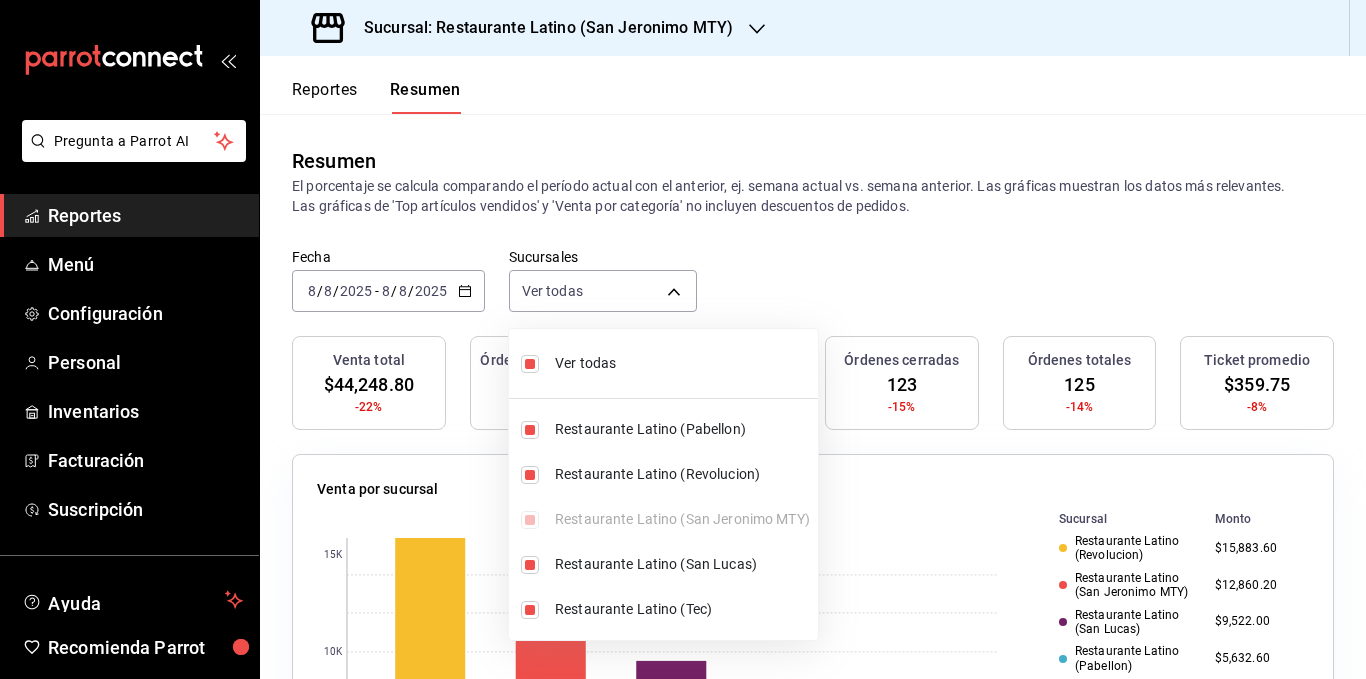 click at bounding box center [683, 339] 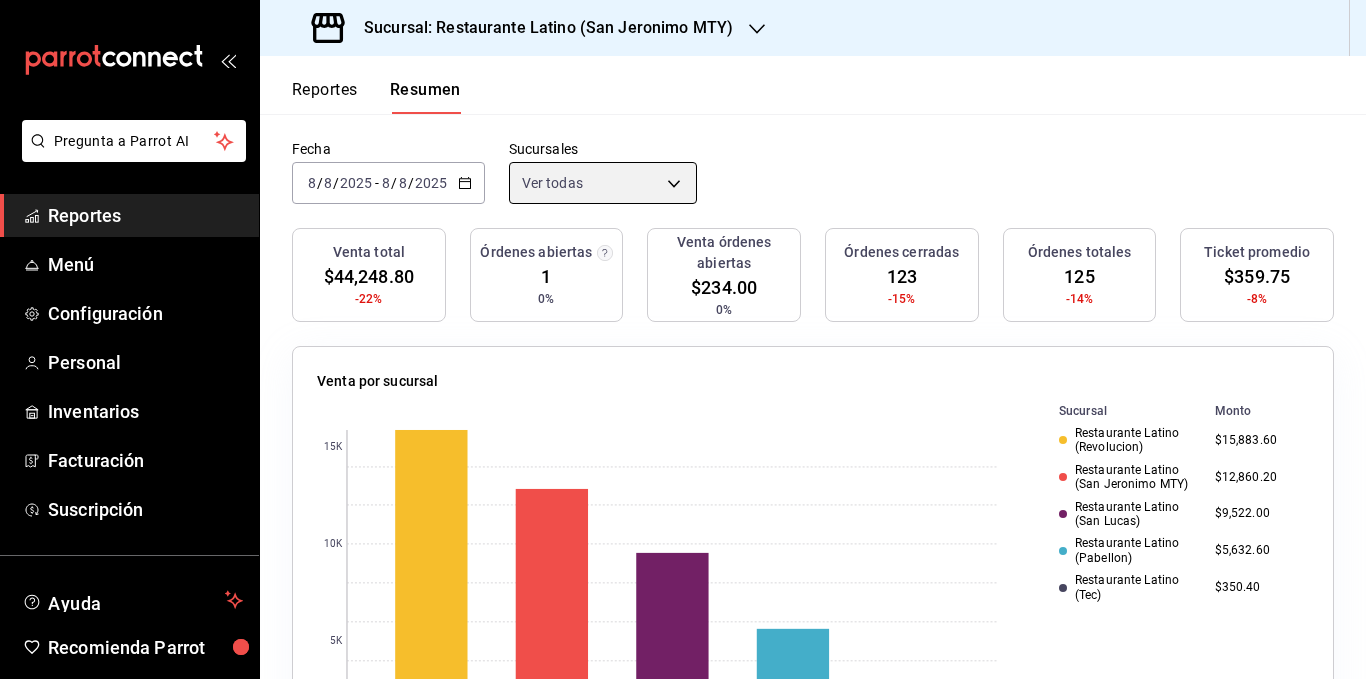scroll, scrollTop: 0, scrollLeft: 0, axis: both 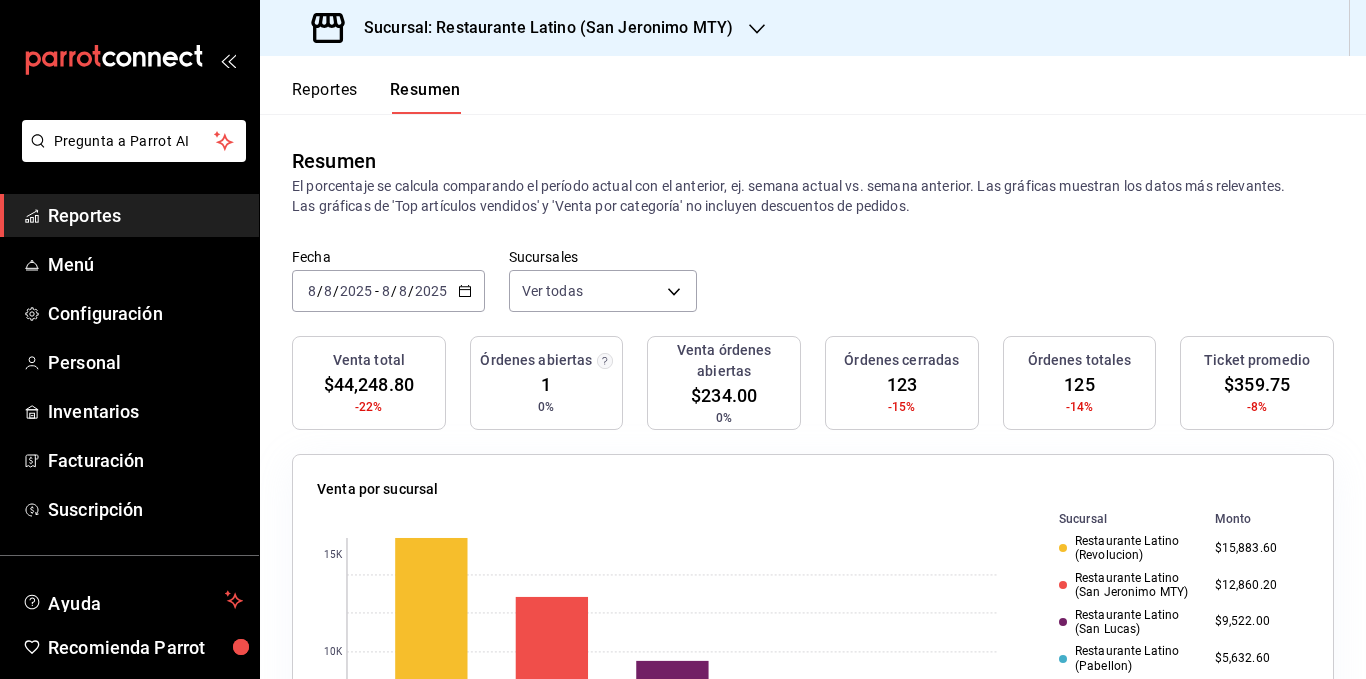 click on "Fecha [DATE] [DATE] - [DATE] [DATE] Sucursales Ver todas [object Object],[object Object],[object Object],[object Object],[object Object]" at bounding box center [813, 292] 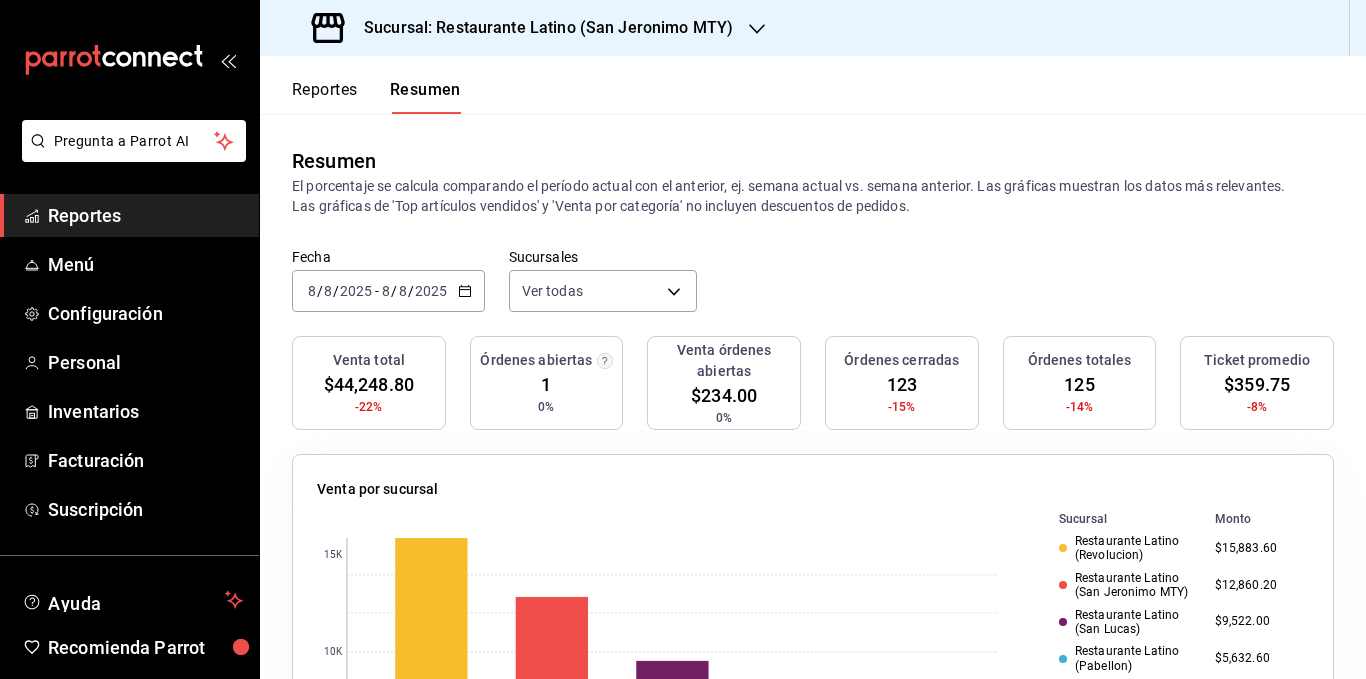 scroll, scrollTop: 200, scrollLeft: 0, axis: vertical 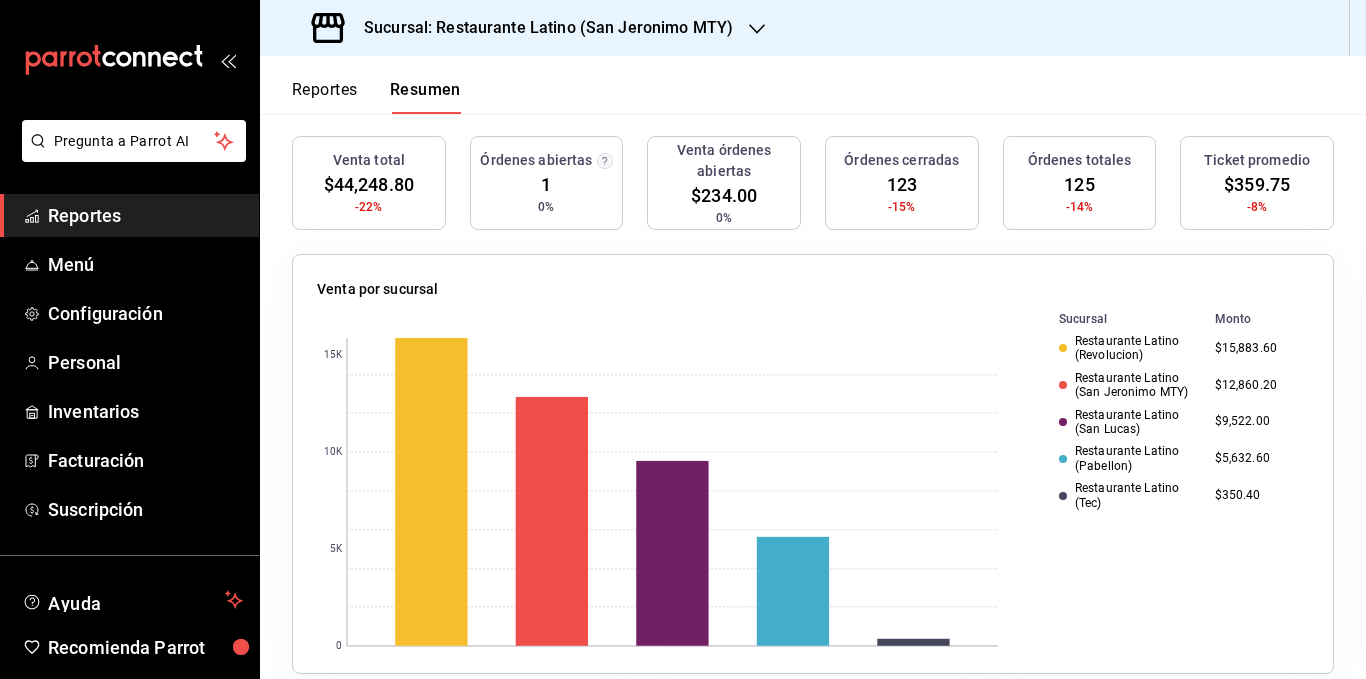 click on "Restaurante Latino (San Lucas)" at bounding box center [1129, 422] 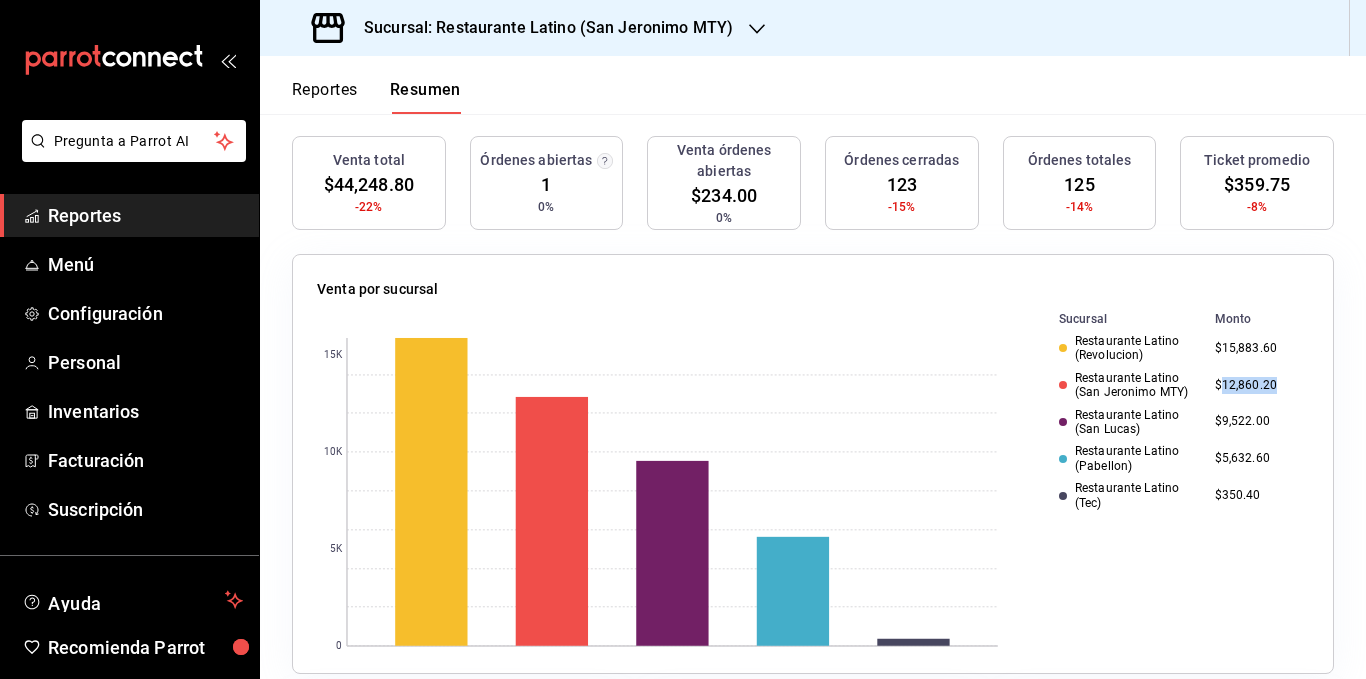 click on "$12,860.20" at bounding box center [1258, 385] 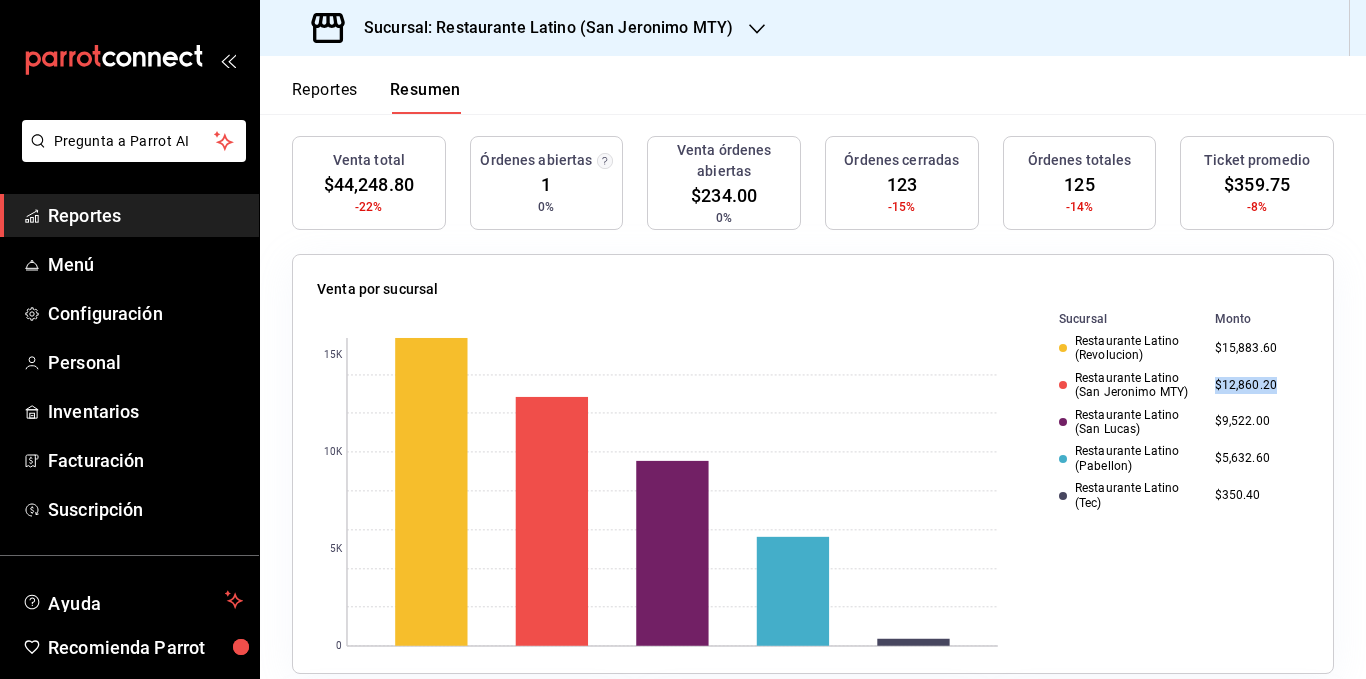 click on "$12,860.20" at bounding box center [1258, 385] 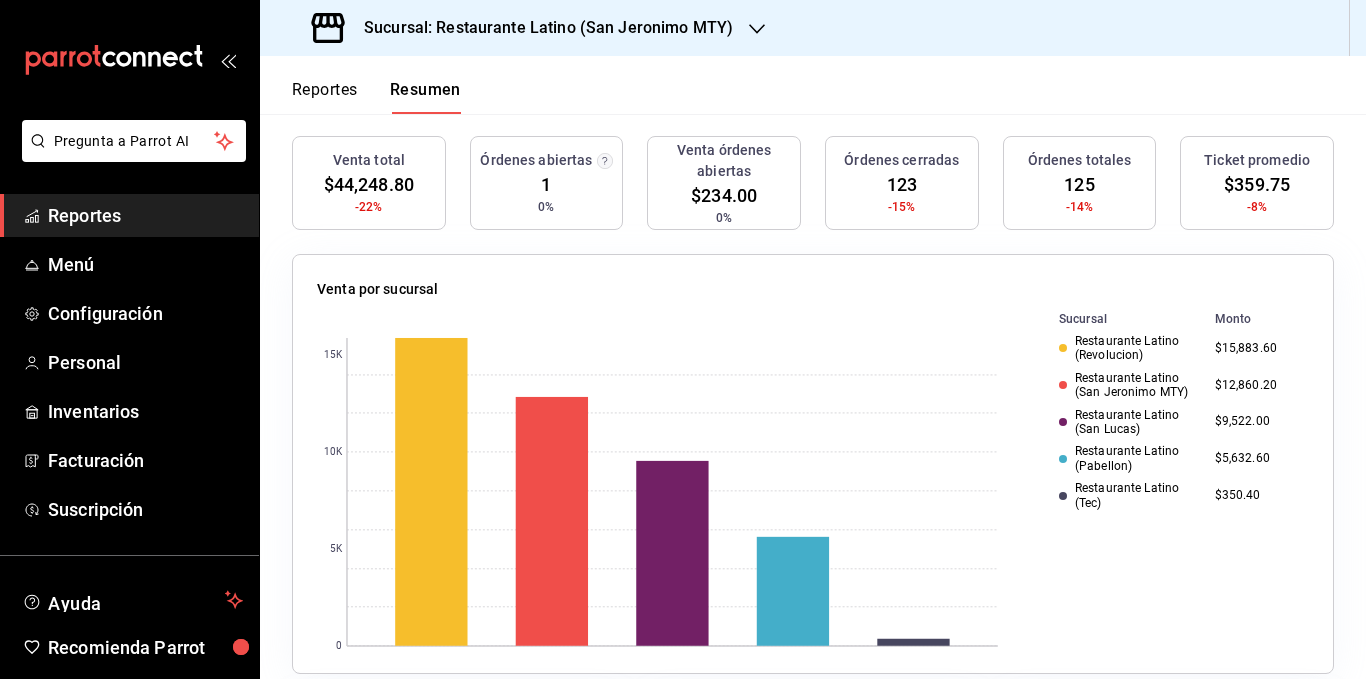 click on "$15,883.60" at bounding box center (1258, 348) 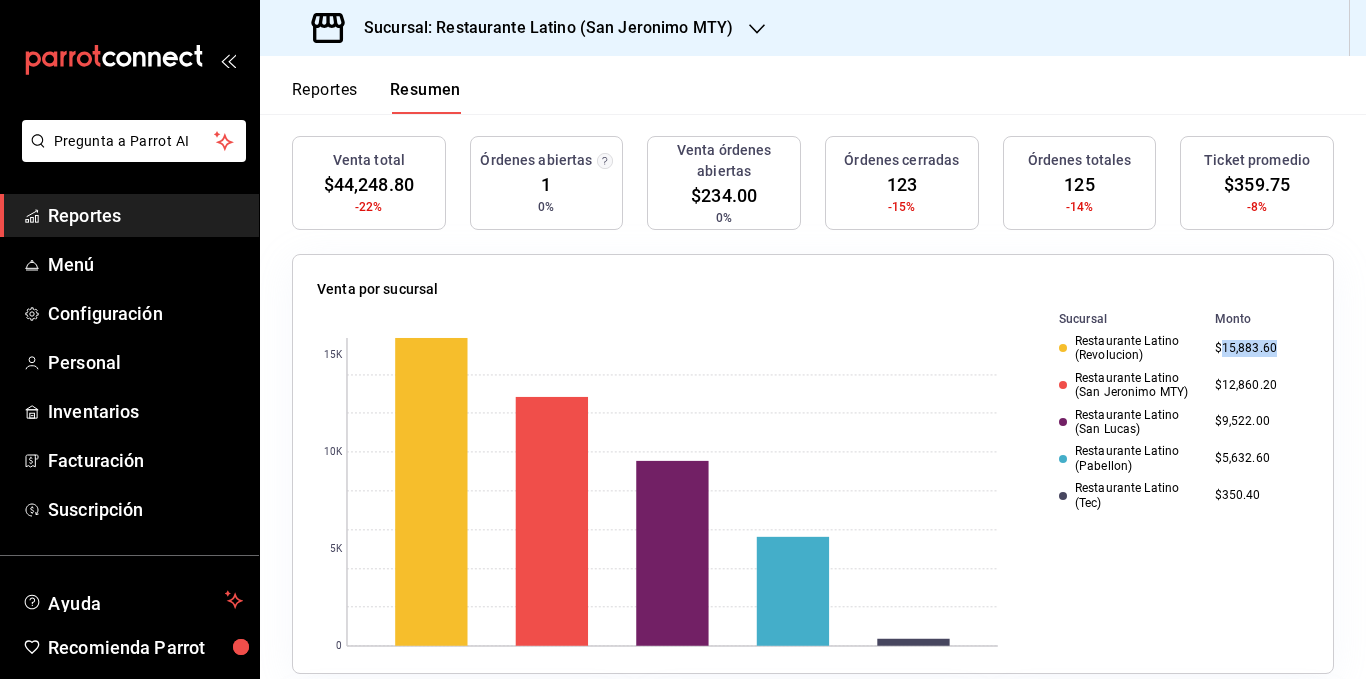 click on "$15,883.60" at bounding box center [1258, 348] 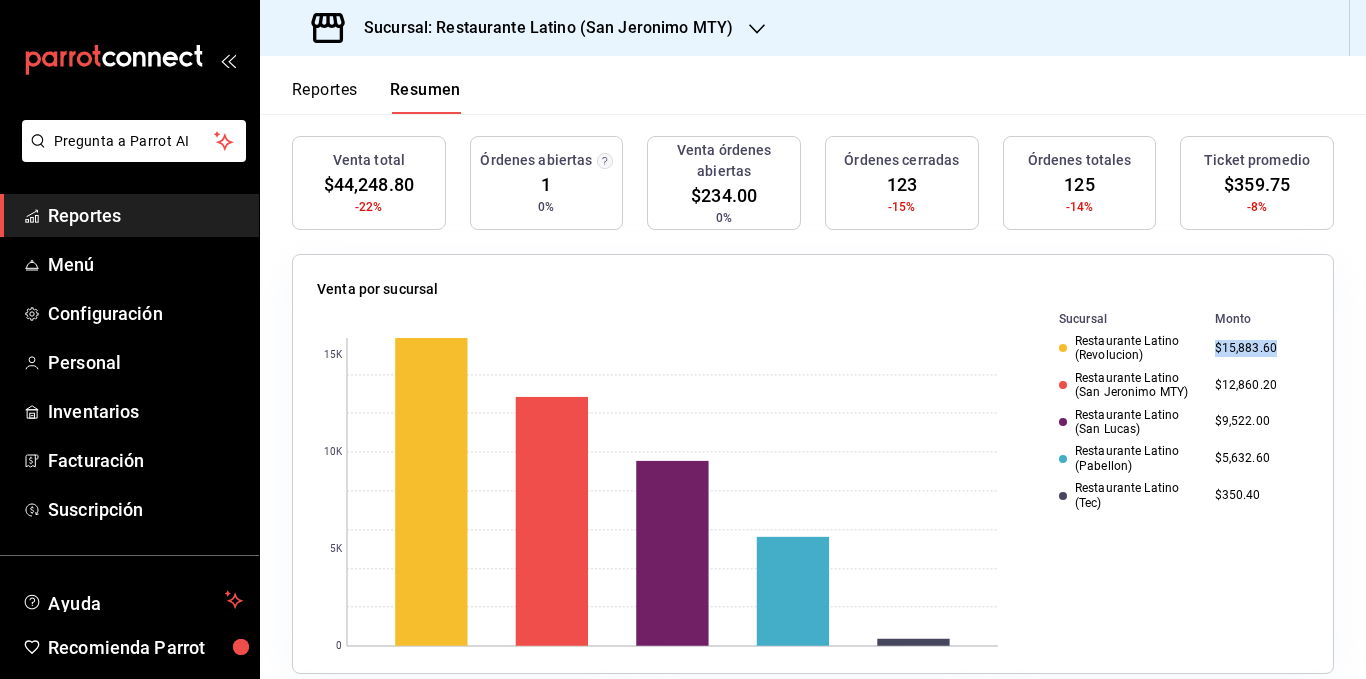 click on "$15,883.60" at bounding box center [1258, 348] 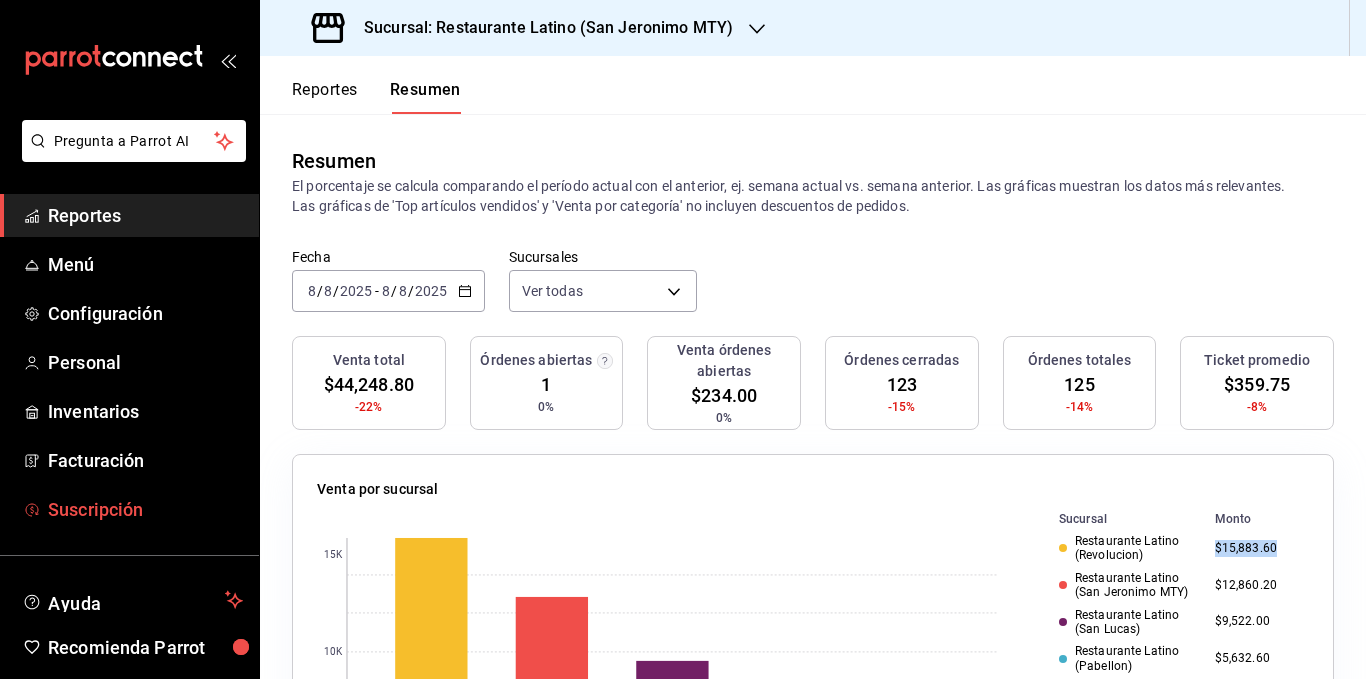 click on "Suscripción" at bounding box center (145, 509) 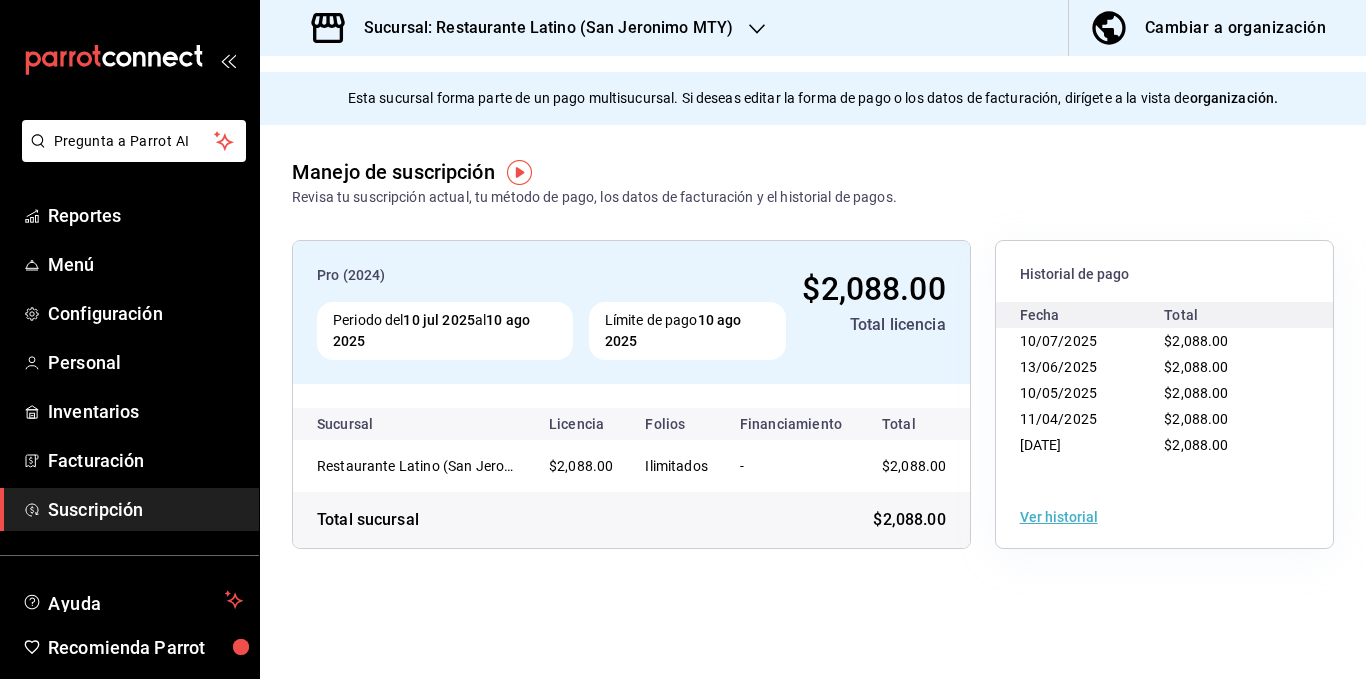 click on "Sucursal: Restaurante Latino (San Jeronimo MTY)" at bounding box center [540, 28] 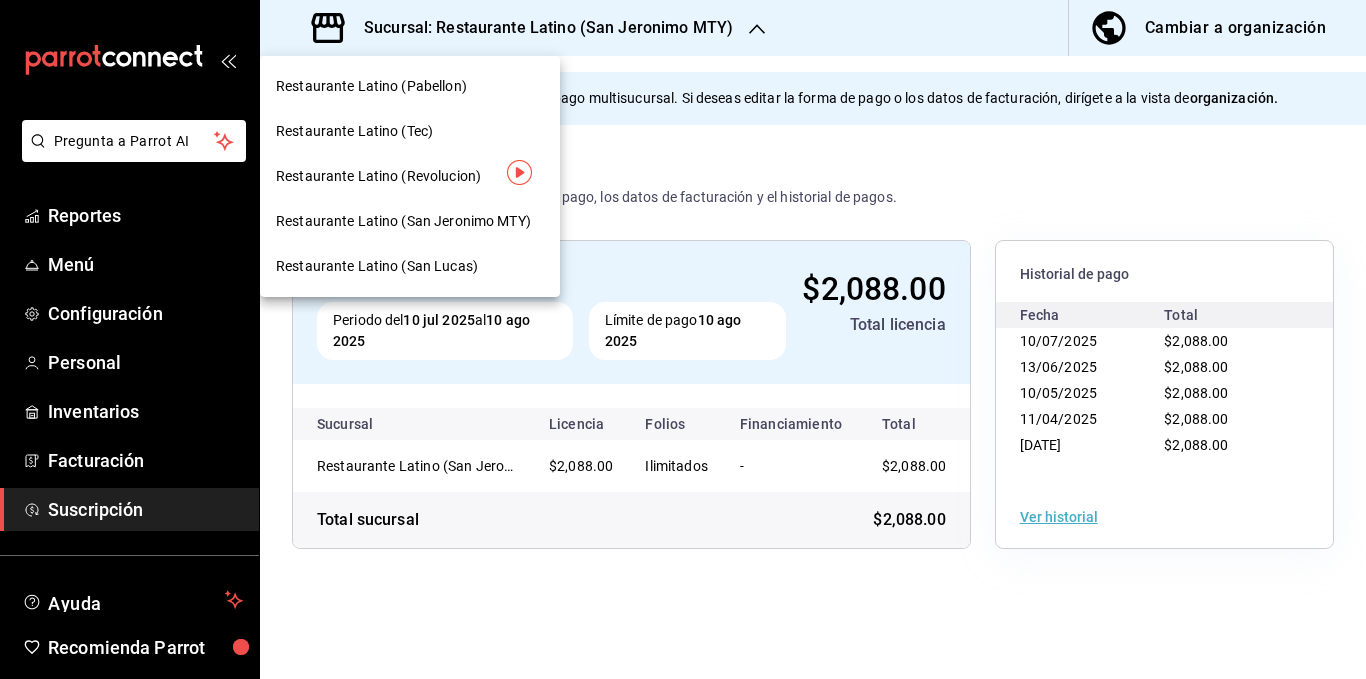 click on "Restaurante Latino (Revolucion)" at bounding box center (378, 176) 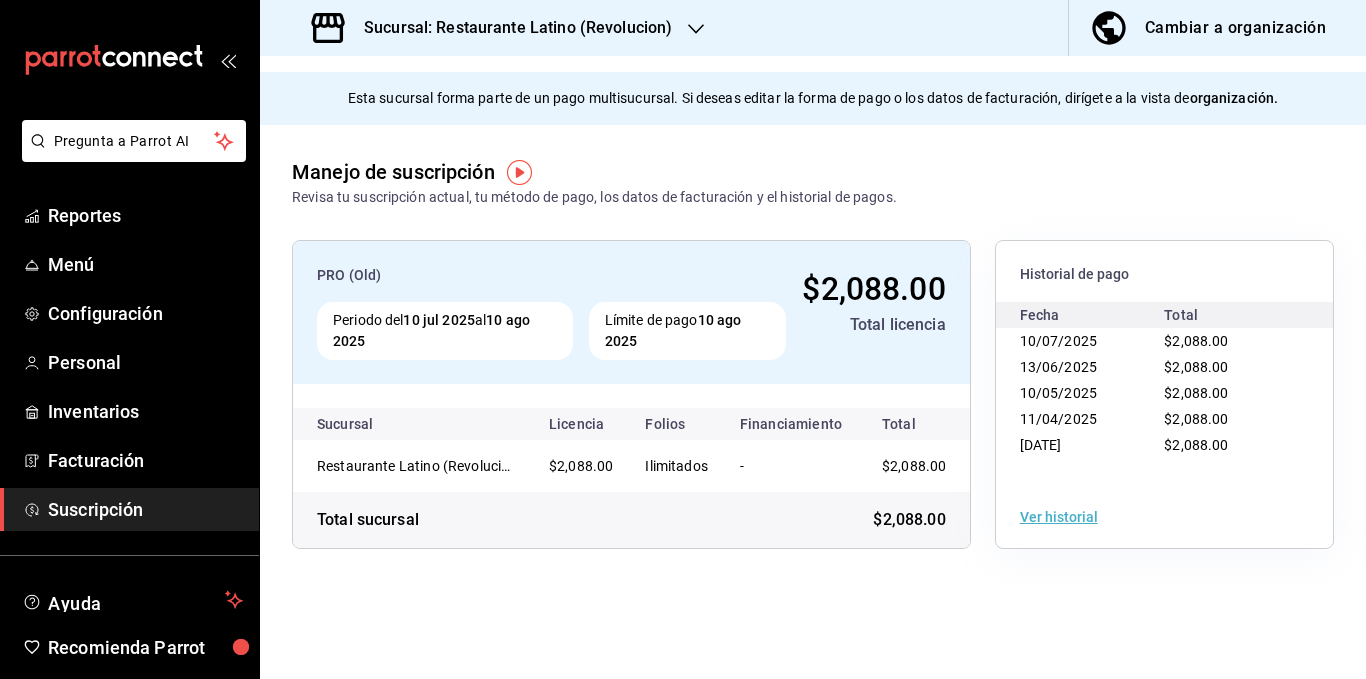 click on "Sucursal: Restaurante Latino (Revolucion)" at bounding box center [510, 28] 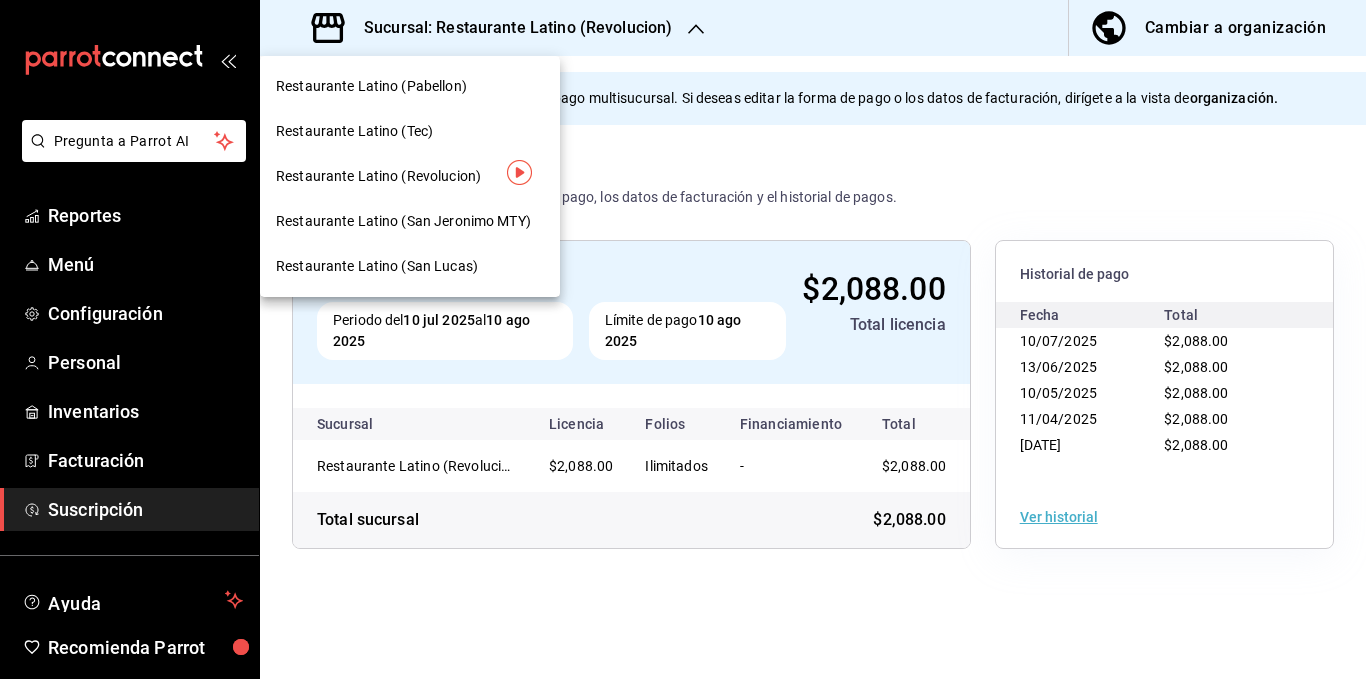 click on "Restaurante Latino (Pabellon)" at bounding box center (371, 86) 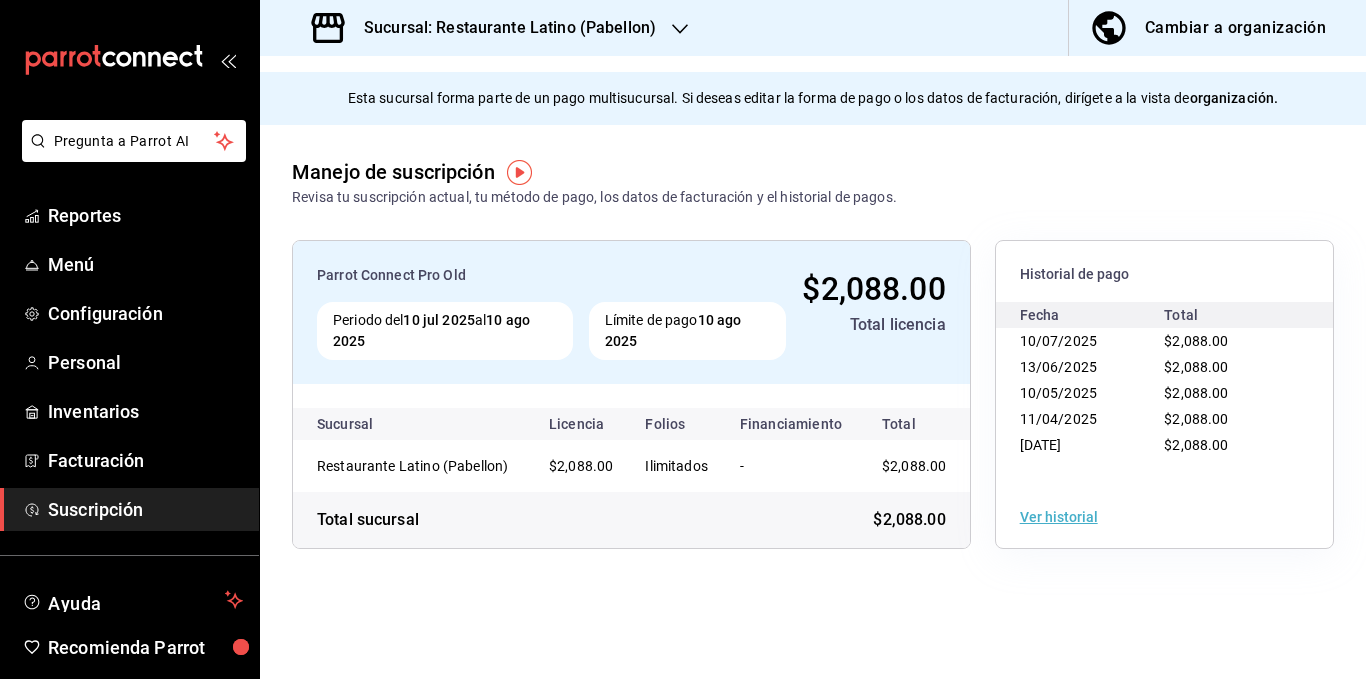 click on "Sucursal: Restaurante Latino (Pabellon)" at bounding box center [502, 28] 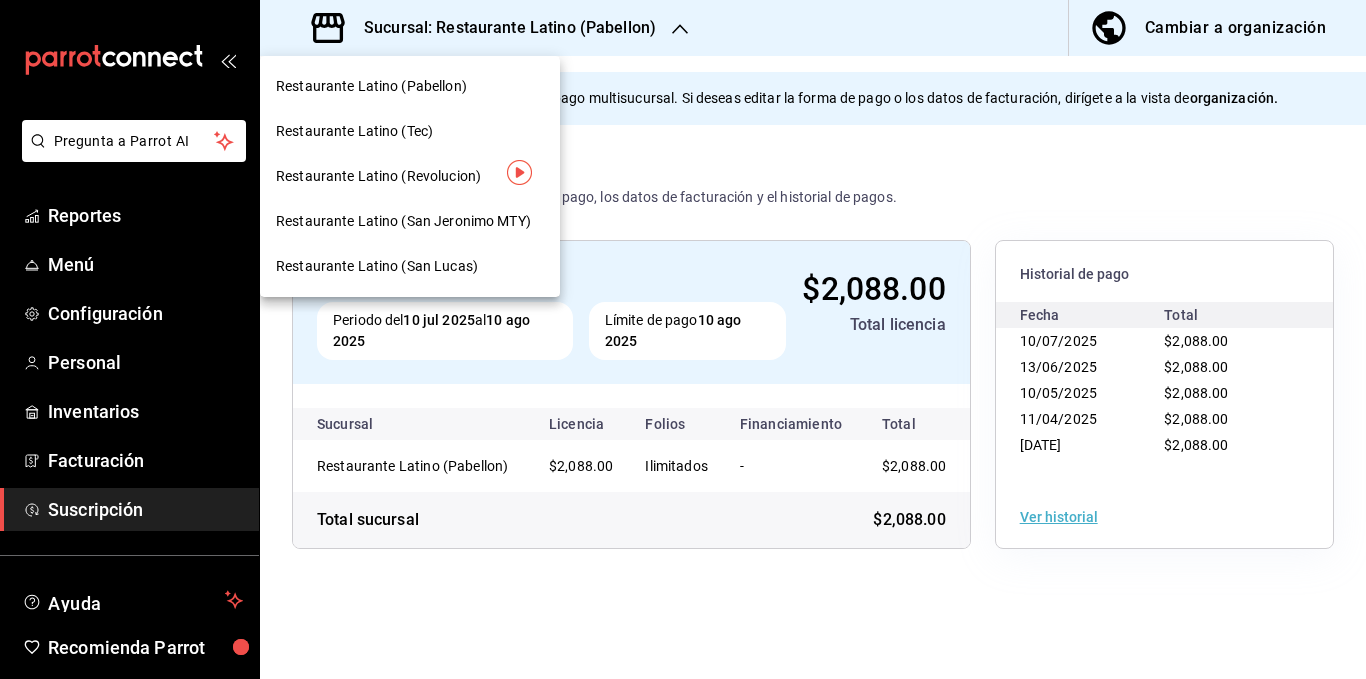 click on "Restaurante Latino (San Lucas)" at bounding box center (377, 266) 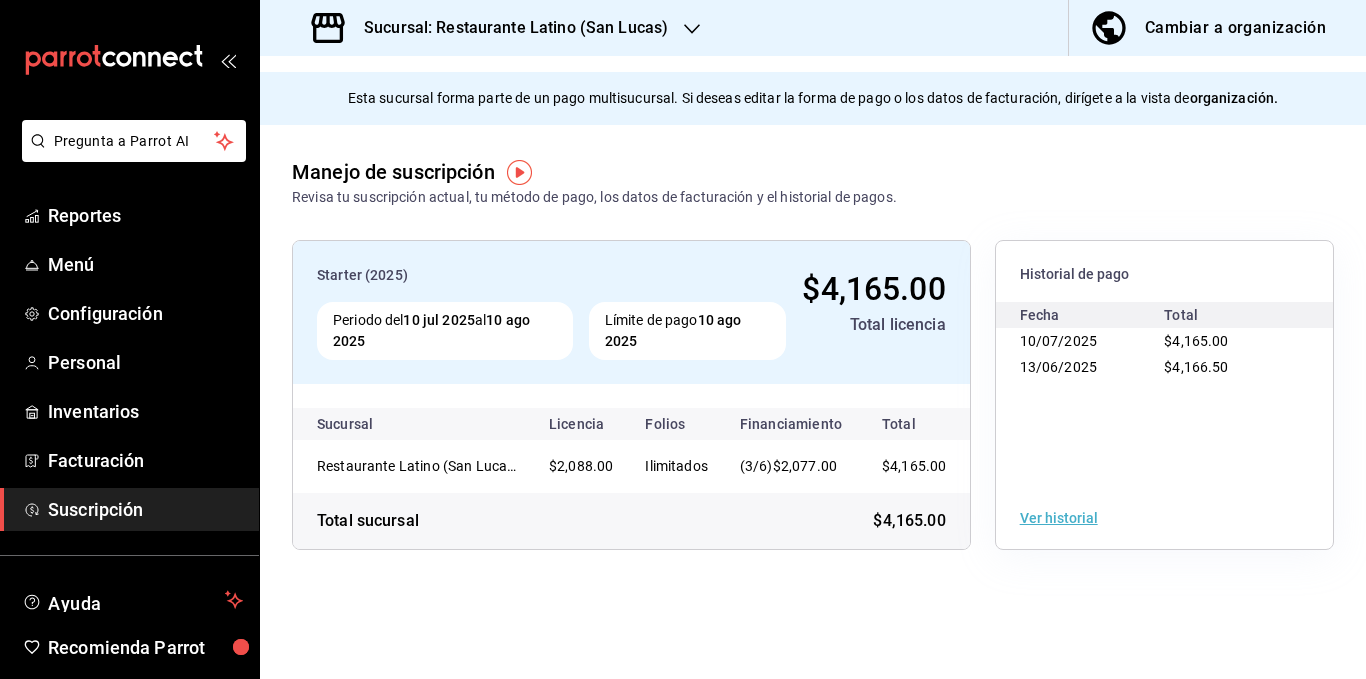 click on "Sucursal: Restaurante Latino (San Lucas)" at bounding box center [508, 28] 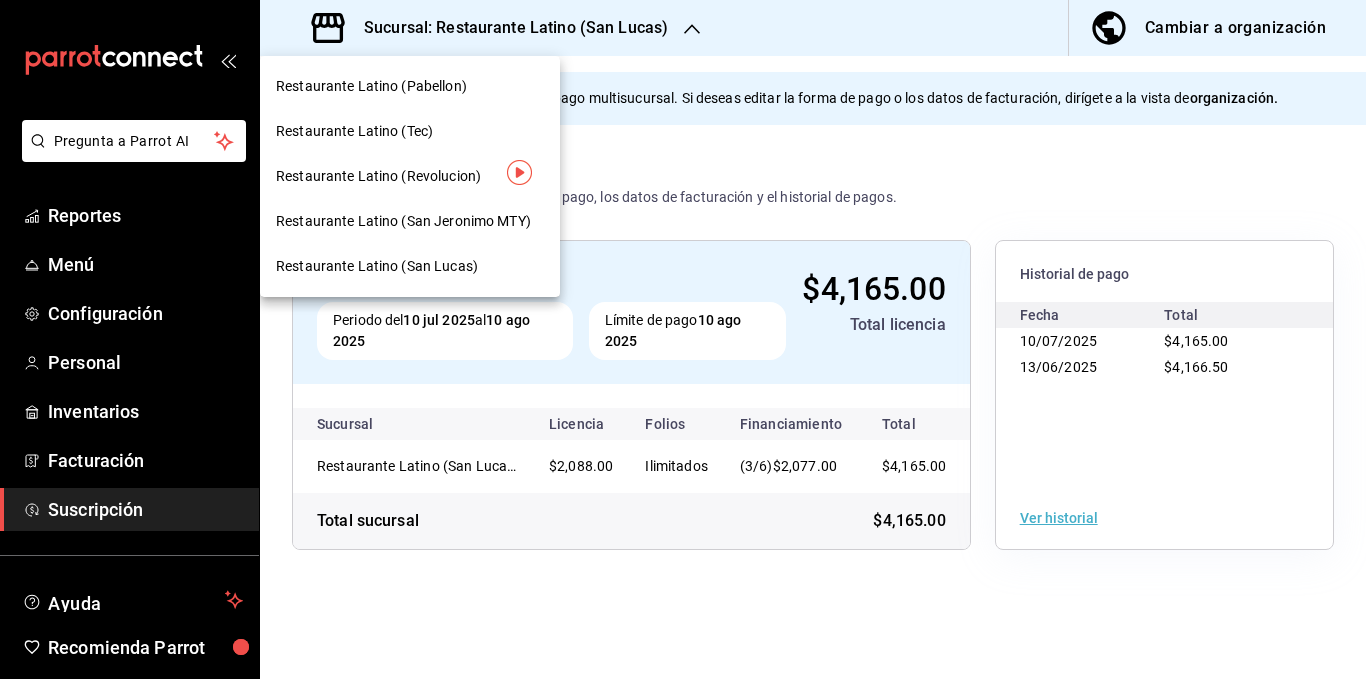 click on "Restaurante Latino (Tec)" at bounding box center (410, 131) 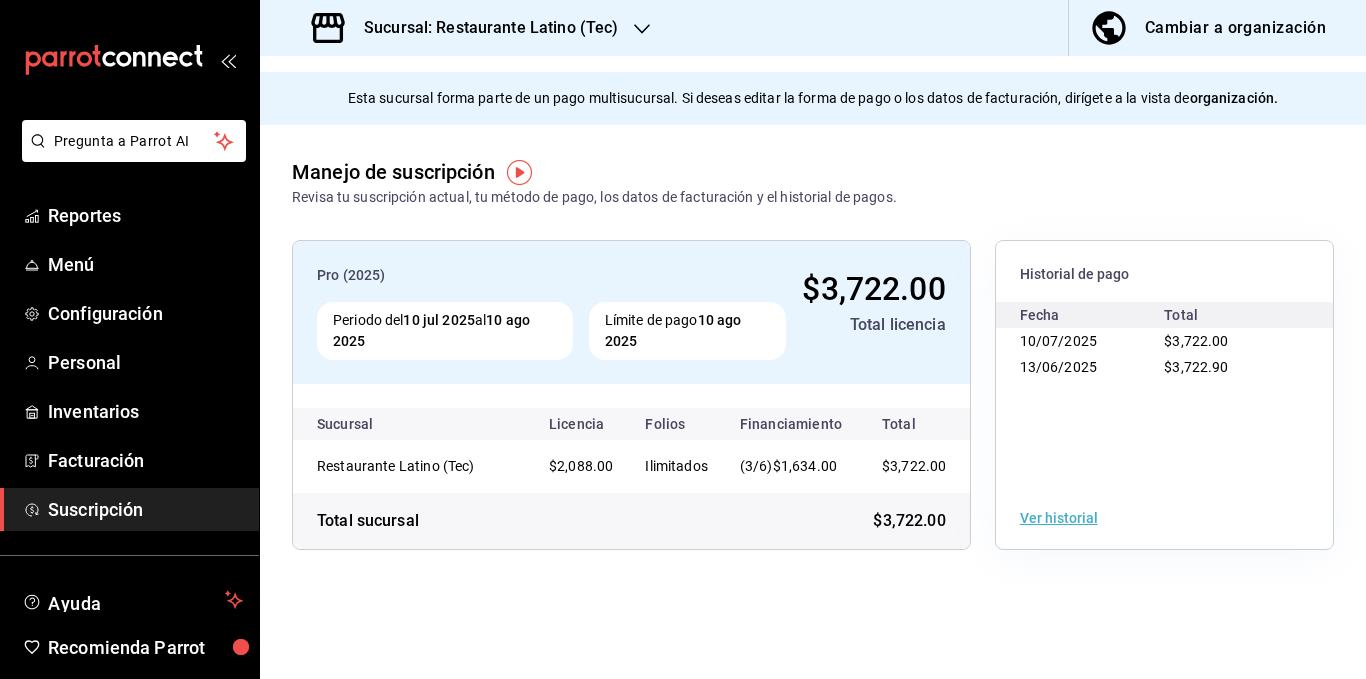 click on "Sucursal: Restaurante Latino (Tec)" at bounding box center [483, 28] 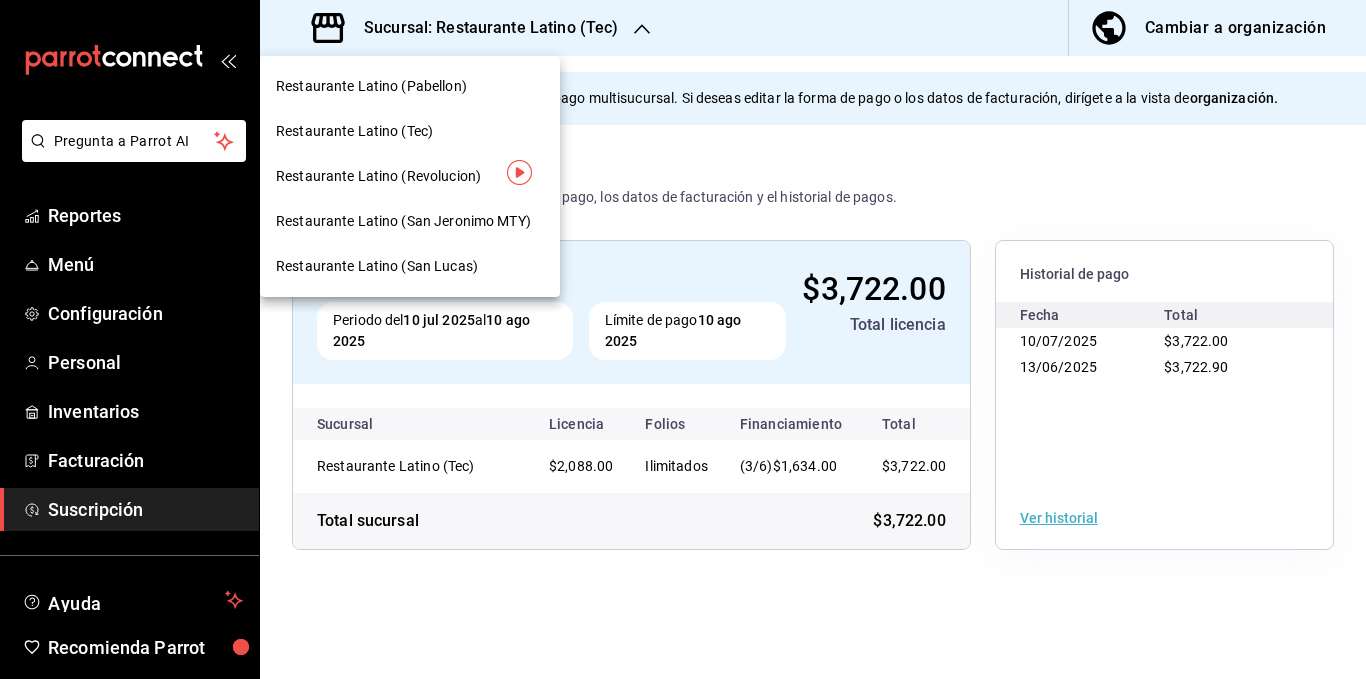 click on "Restaurante Latino (San Jeronimo MTY)" at bounding box center (403, 221) 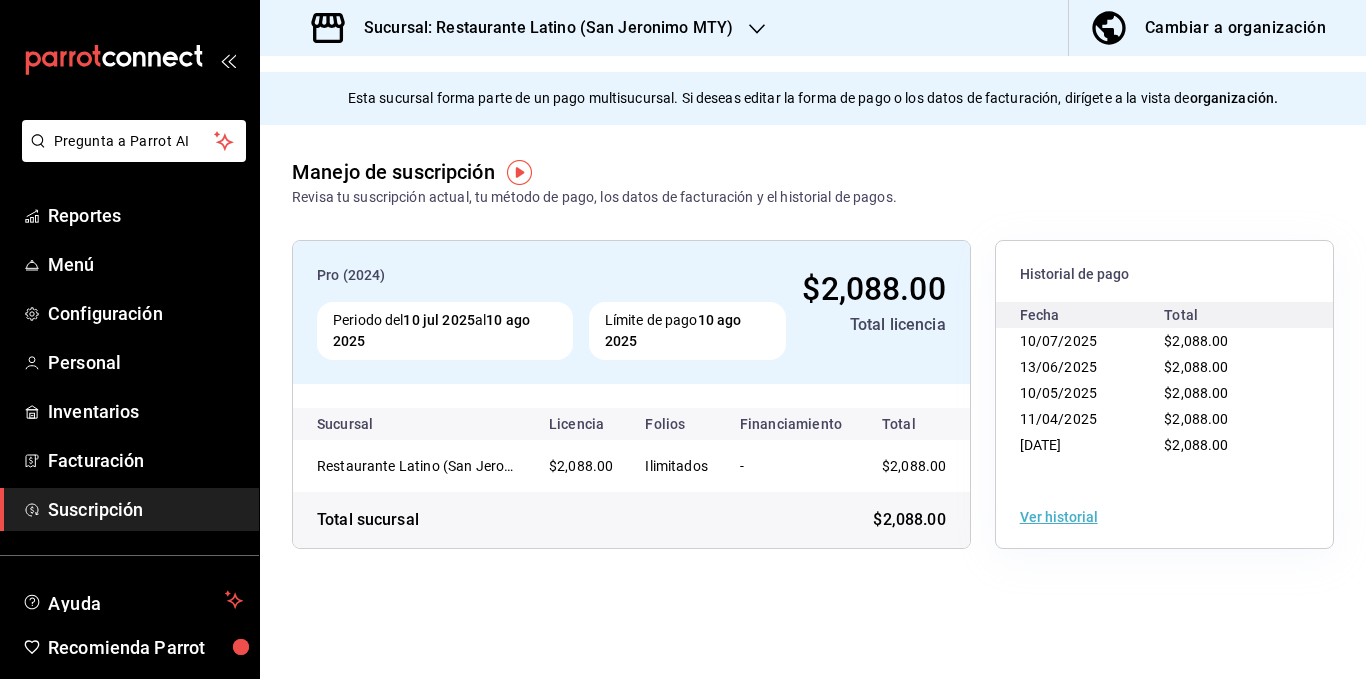 click on "Sucursal: Restaurante Latino (San Jeronimo MTY)" at bounding box center (540, 28) 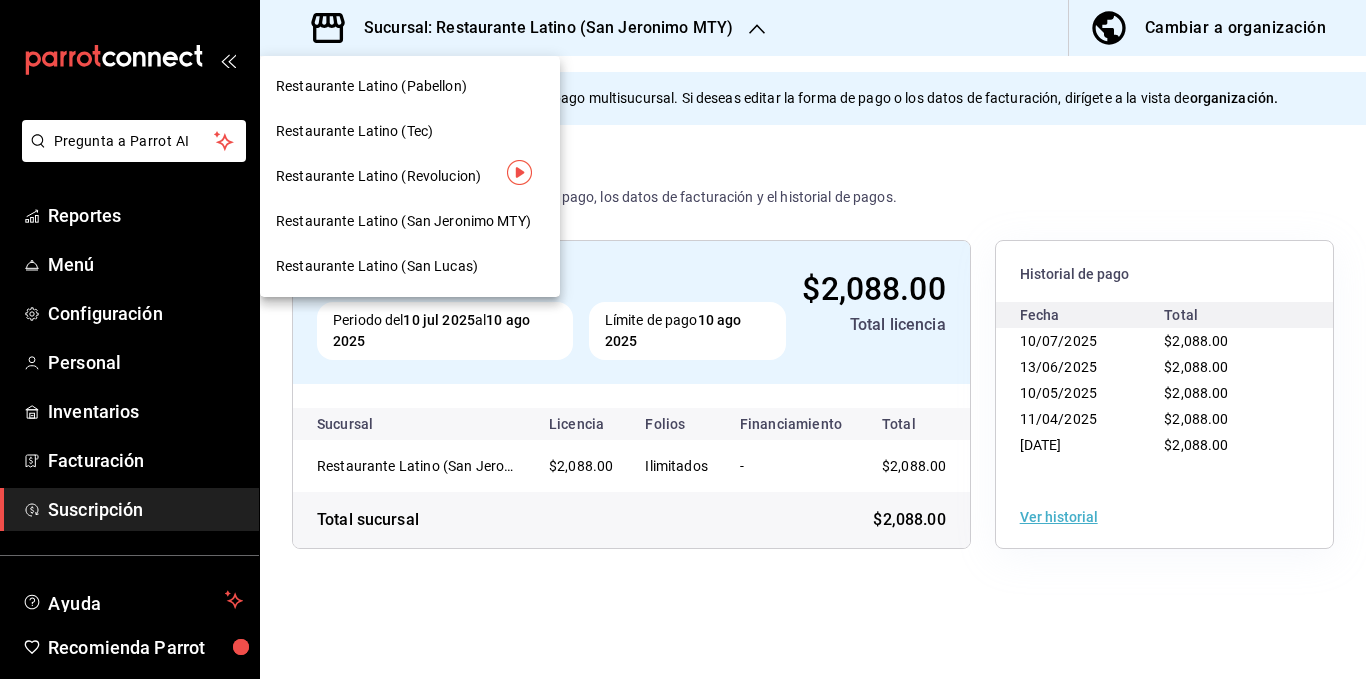 click on "Restaurante Latino (Revolucion)" at bounding box center [378, 176] 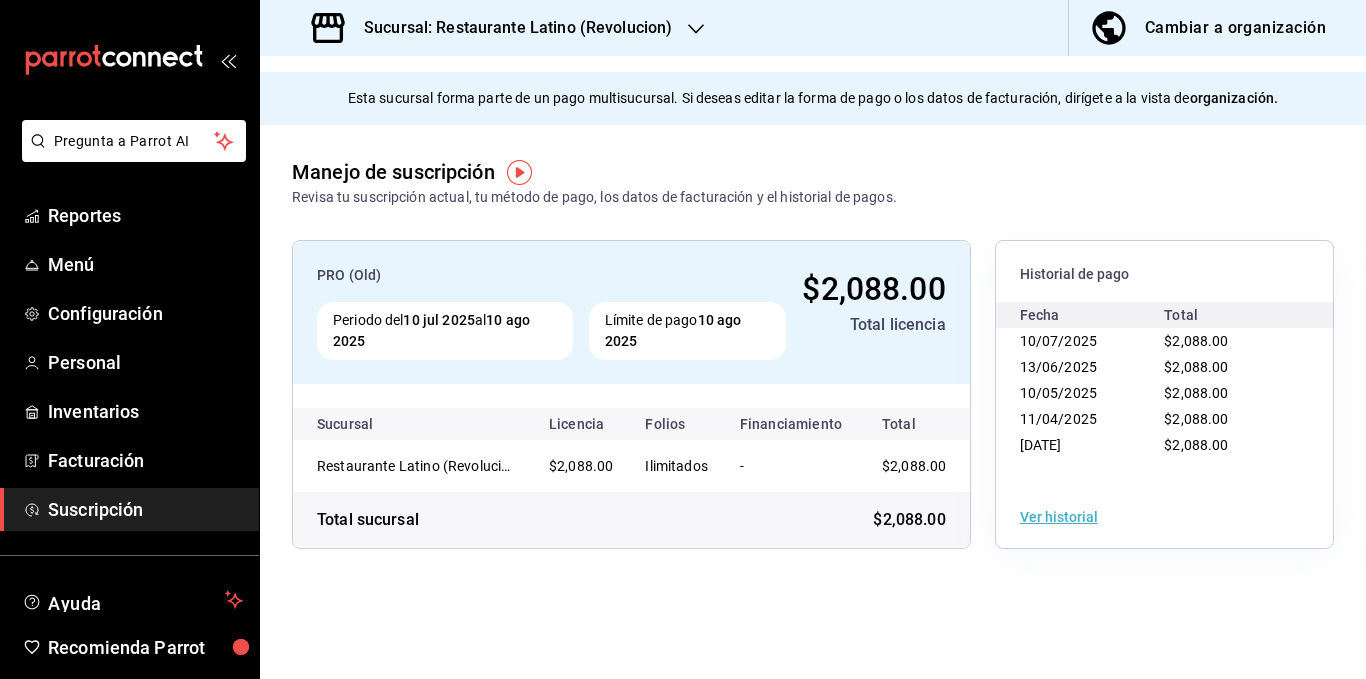 click on "Sucursal: Restaurante Latino (Revolucion)" at bounding box center (510, 28) 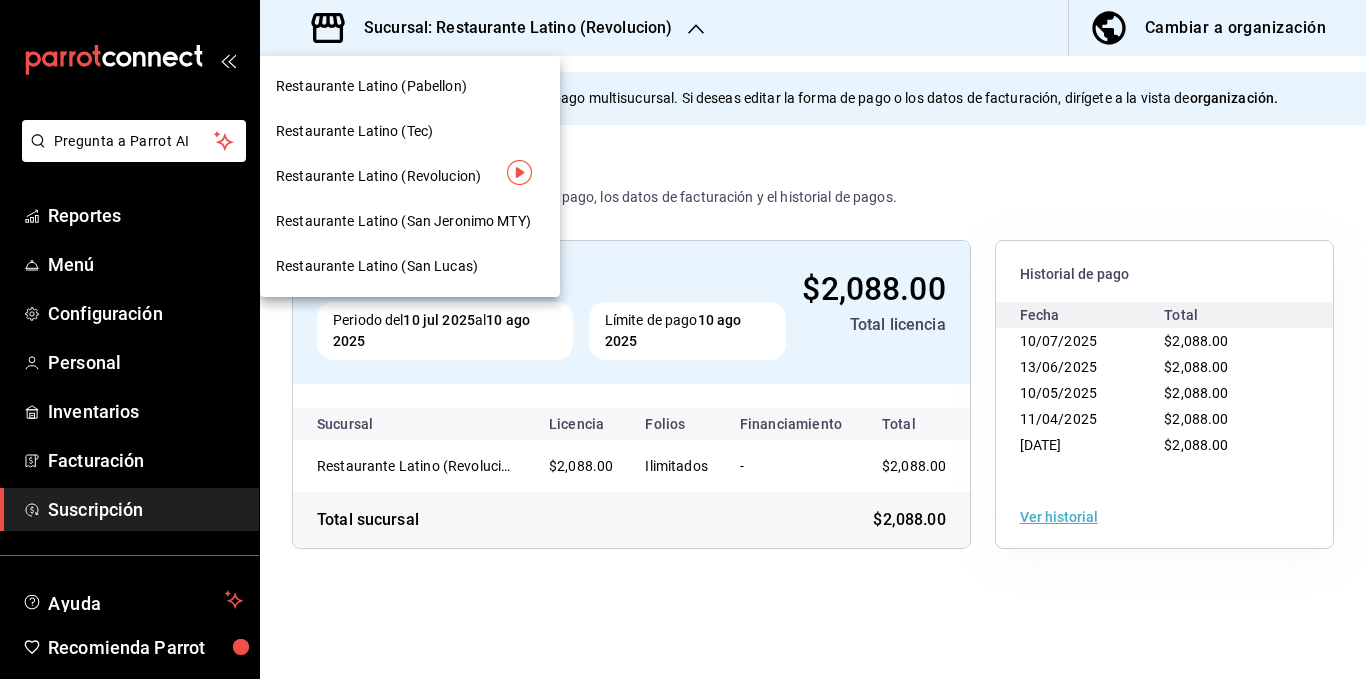 click on "Restaurante Latino (Pabellon)" at bounding box center [410, 86] 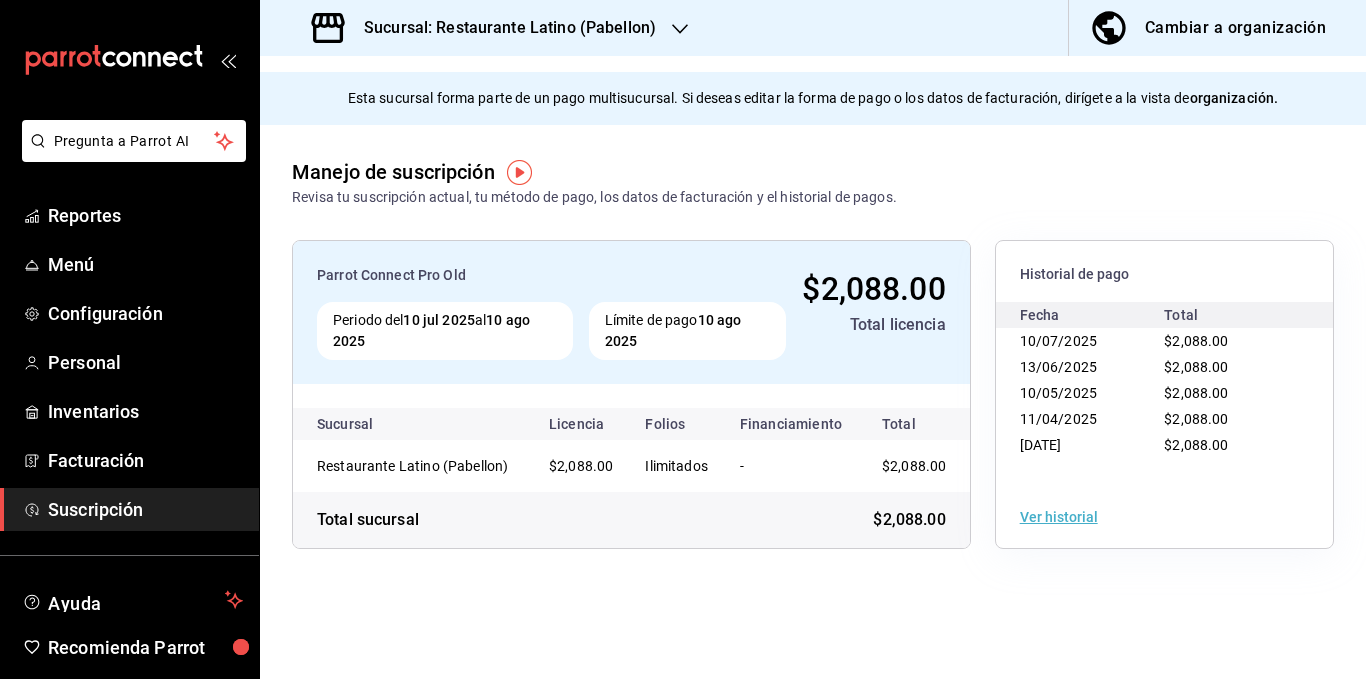 click on "Sucursal: Restaurante Latino (Pabellon)" at bounding box center (502, 28) 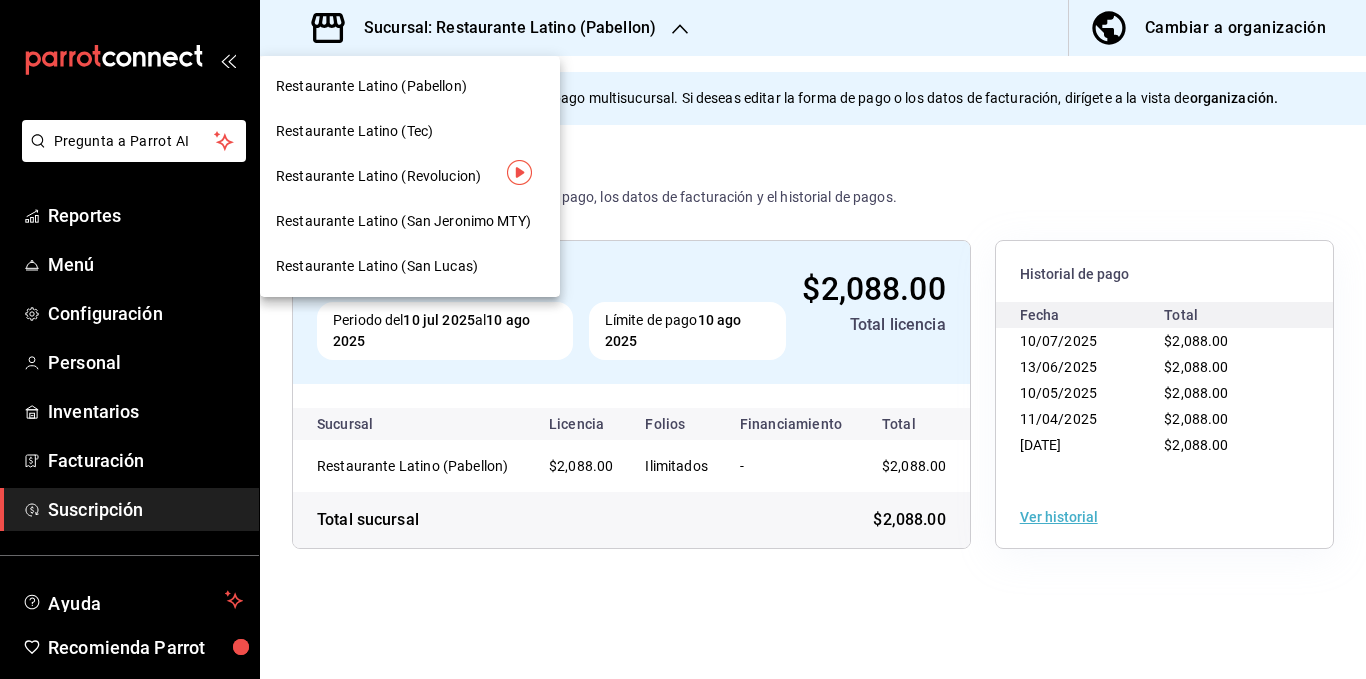 click on "Restaurante Latino (San Lucas)" at bounding box center (377, 266) 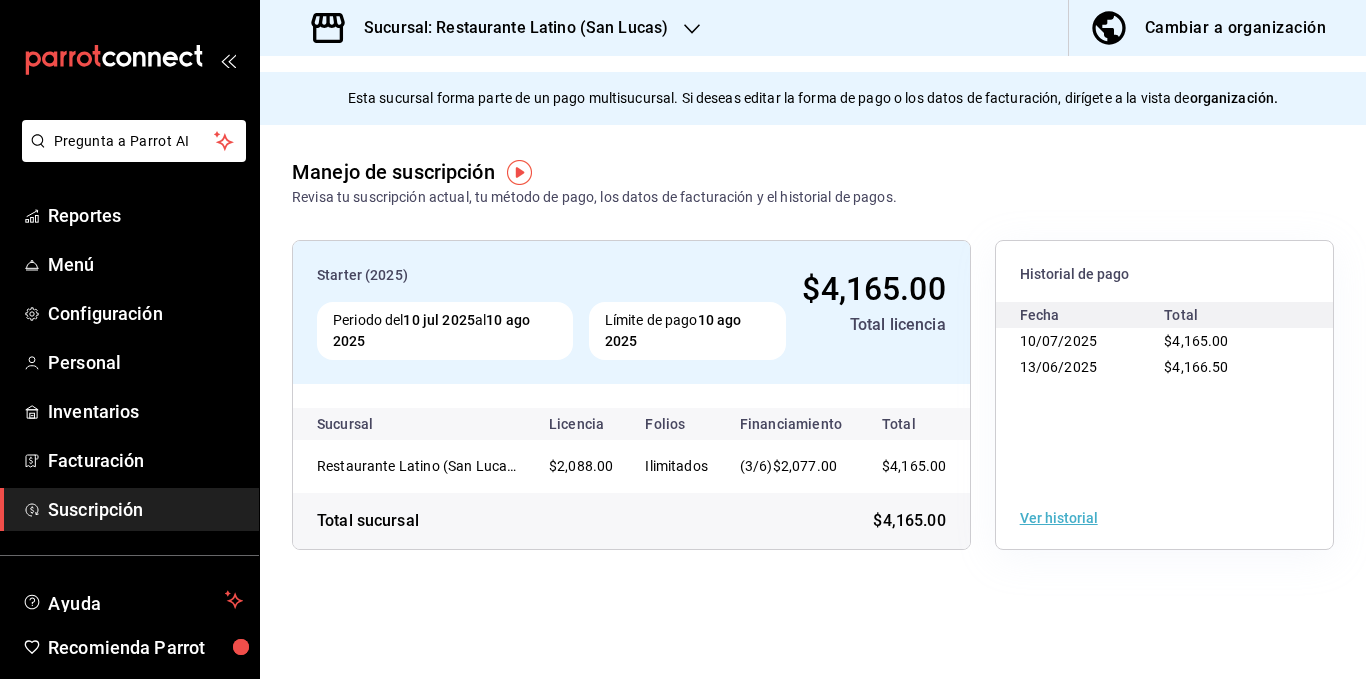 click on "Sucursal: Restaurante Latino (San Lucas)" at bounding box center (508, 28) 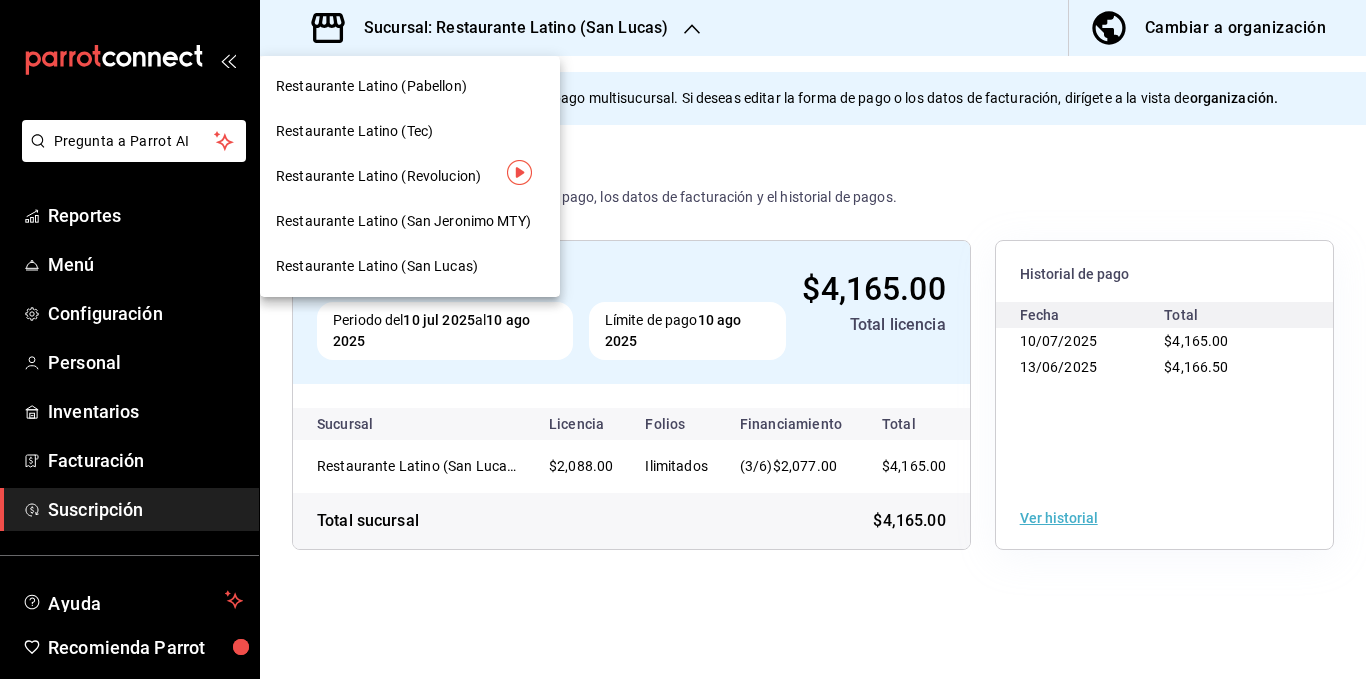 click on "Restaurante Latino (Tec)" at bounding box center (410, 131) 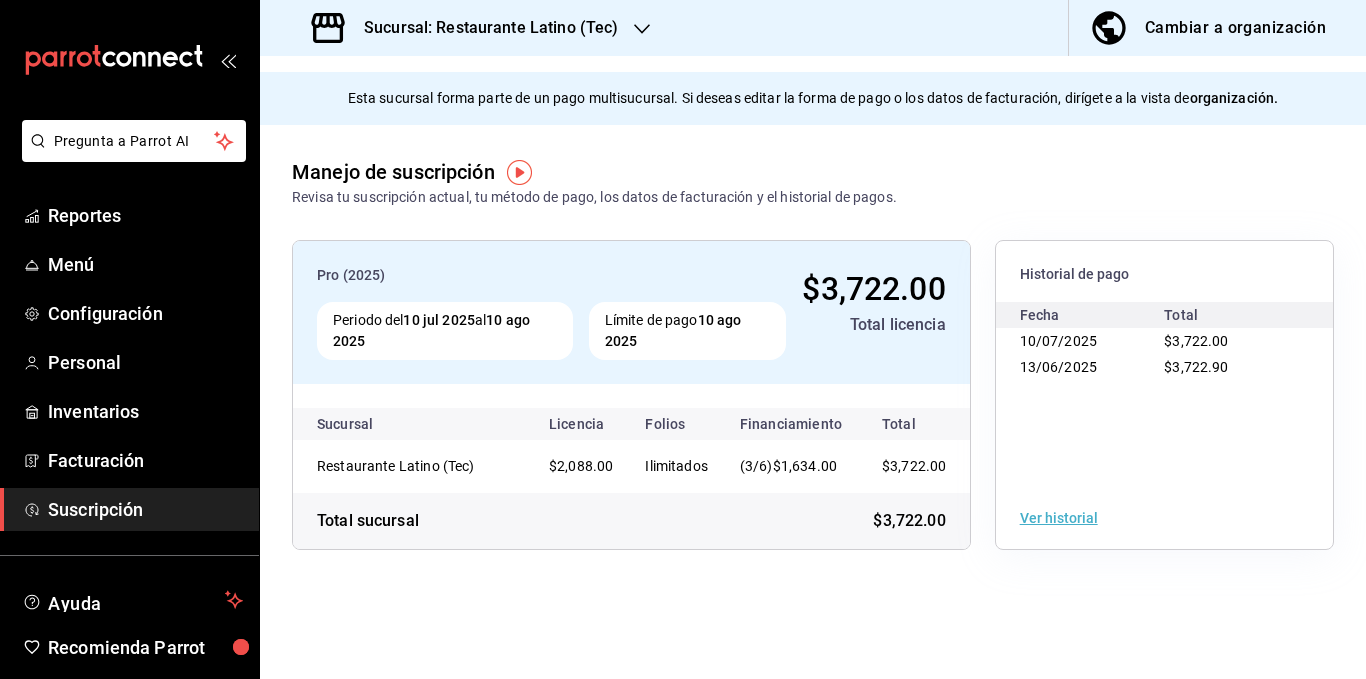 click on "Ver historial" at bounding box center (1059, 518) 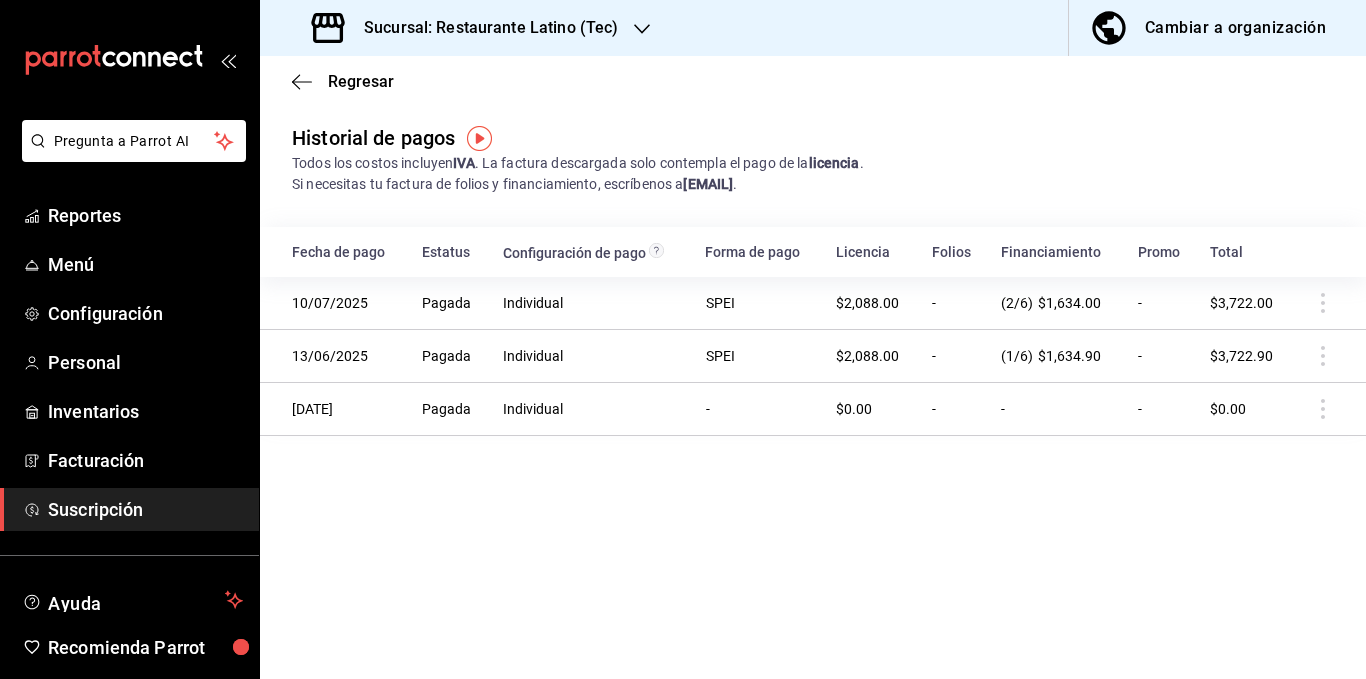 click on "Sucursal: Restaurante Latino (Tec)" at bounding box center [467, 28] 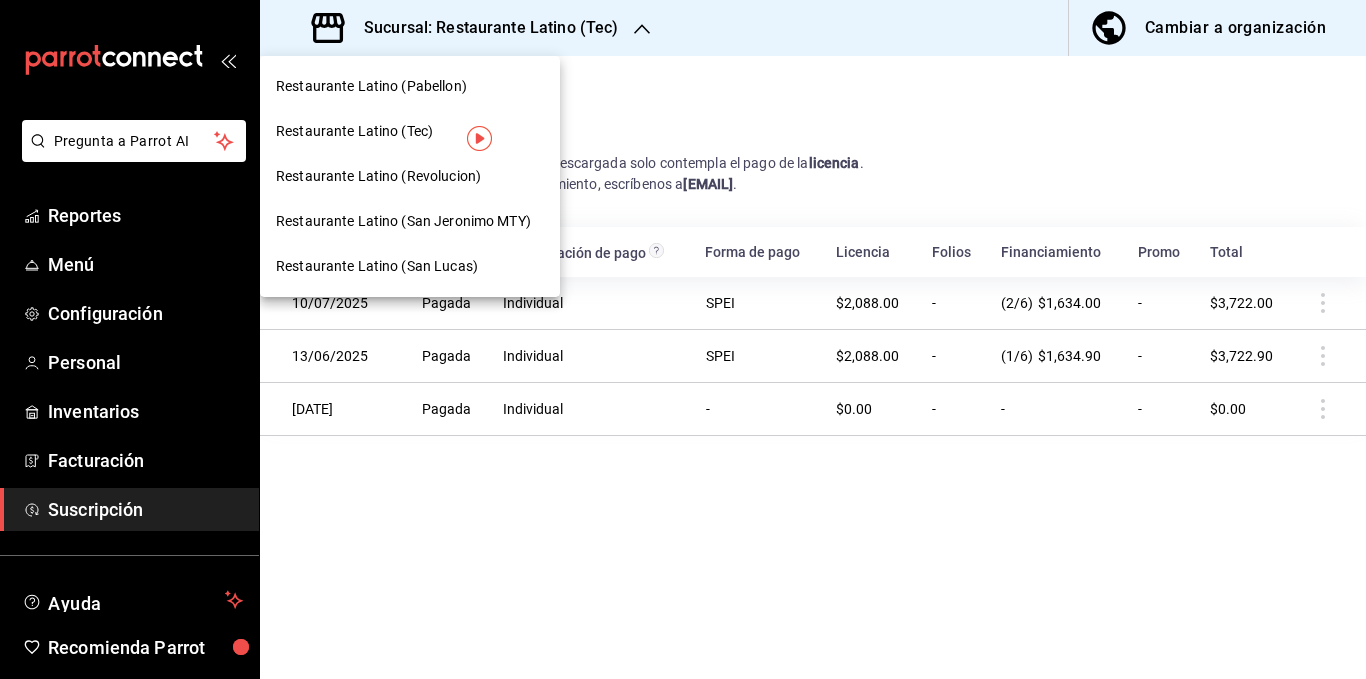 click on "Restaurante Latino (Pabellon)" at bounding box center [410, 86] 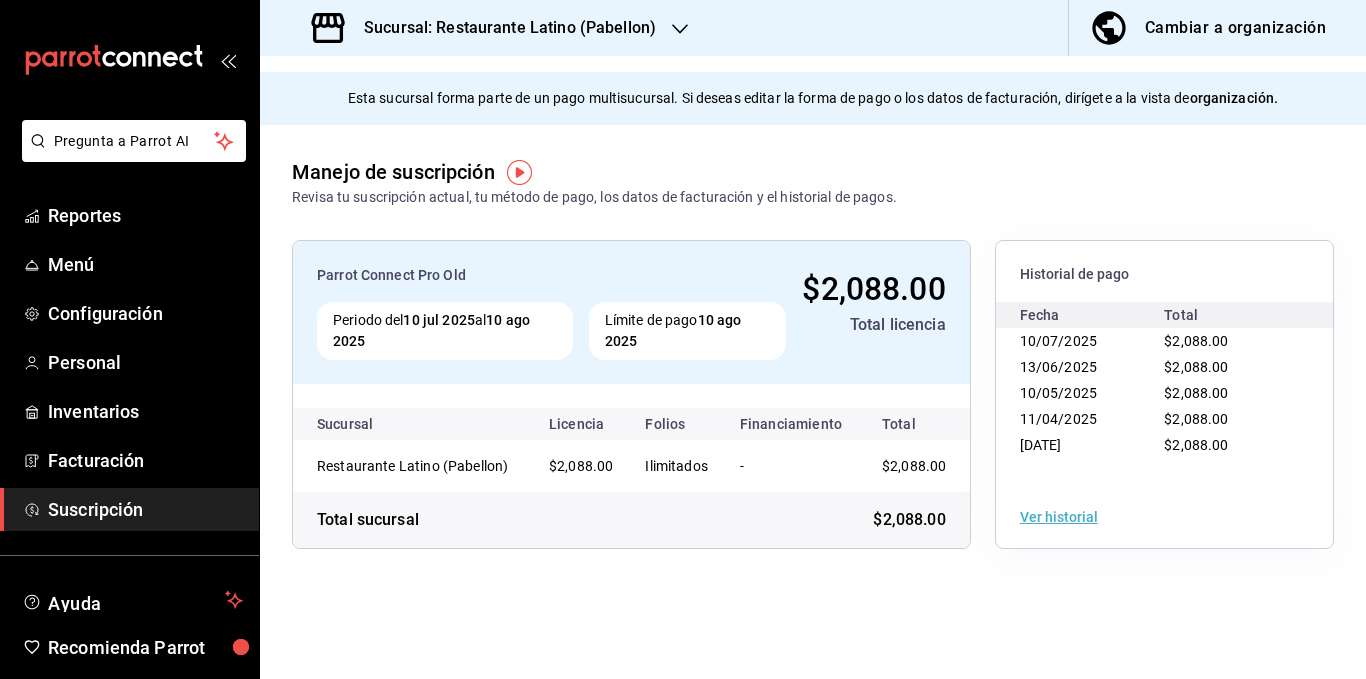 click on "Sucursal: Restaurante Latino (Pabellon)" at bounding box center [502, 28] 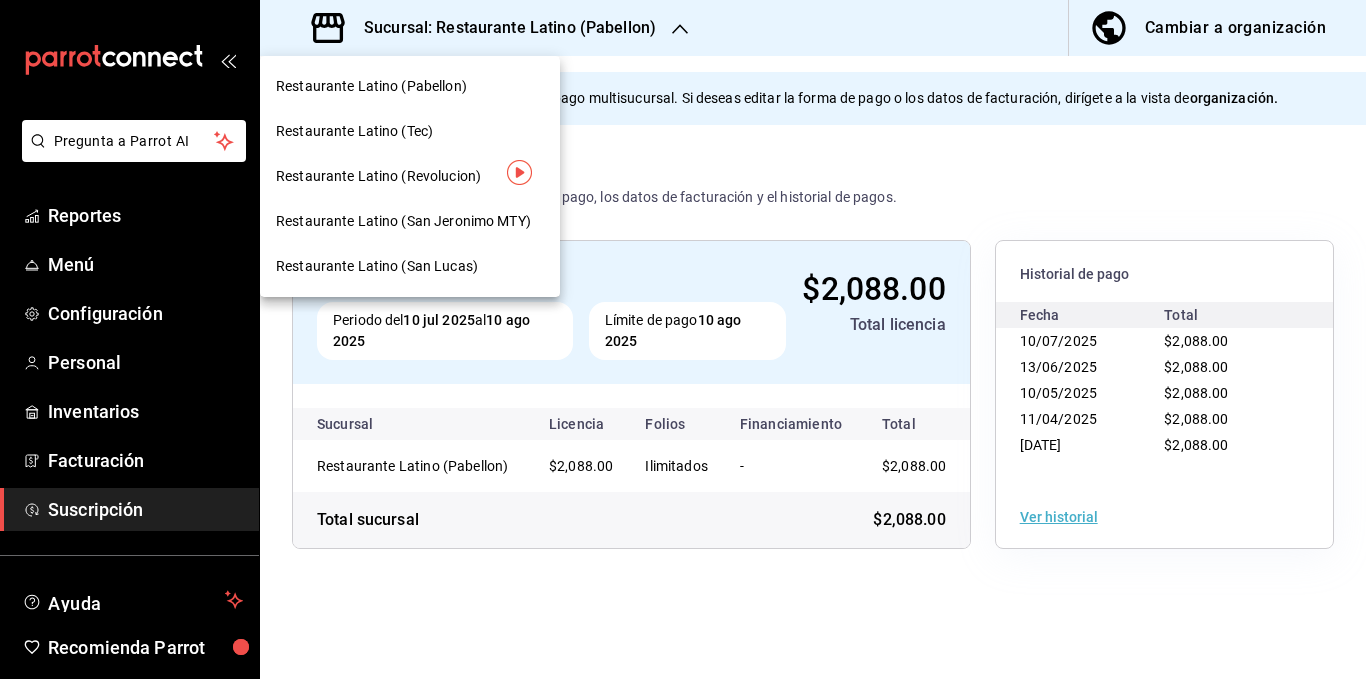 click on "Restaurante Latino (Revolucion)" at bounding box center (378, 176) 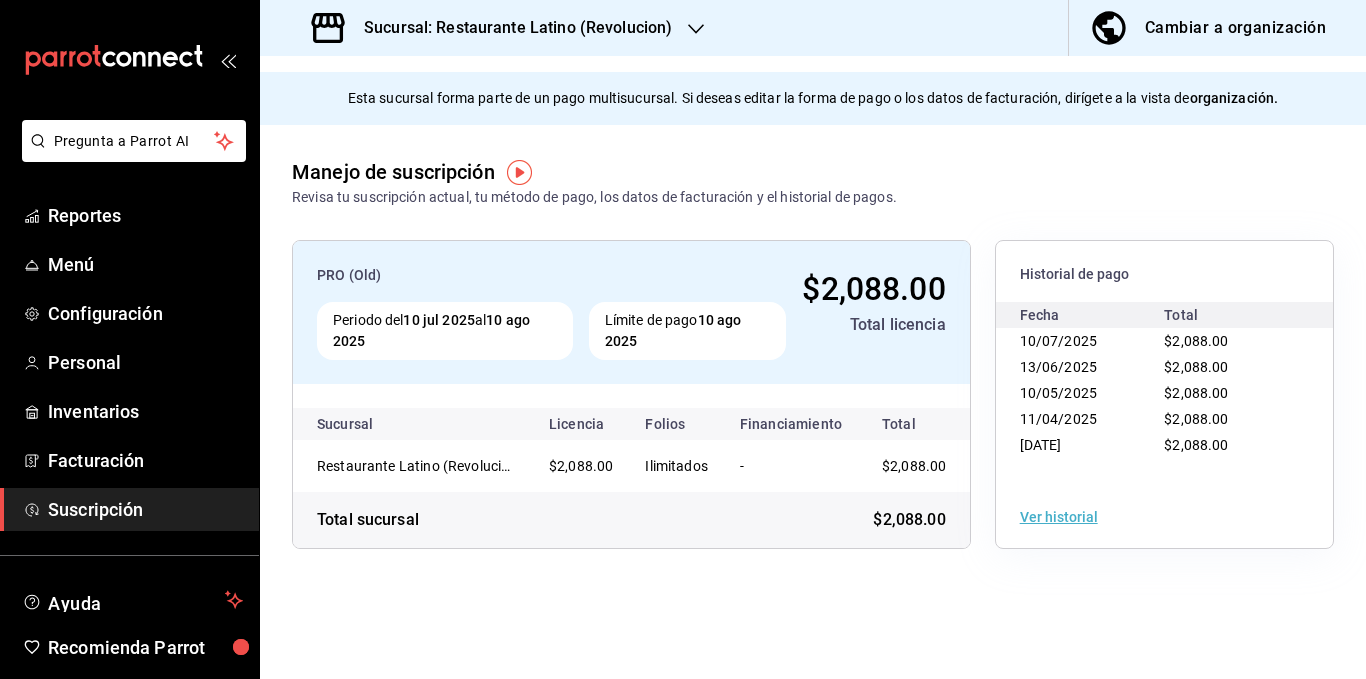 click on "Sucursal: Restaurante Latino (Revolucion)" at bounding box center [510, 28] 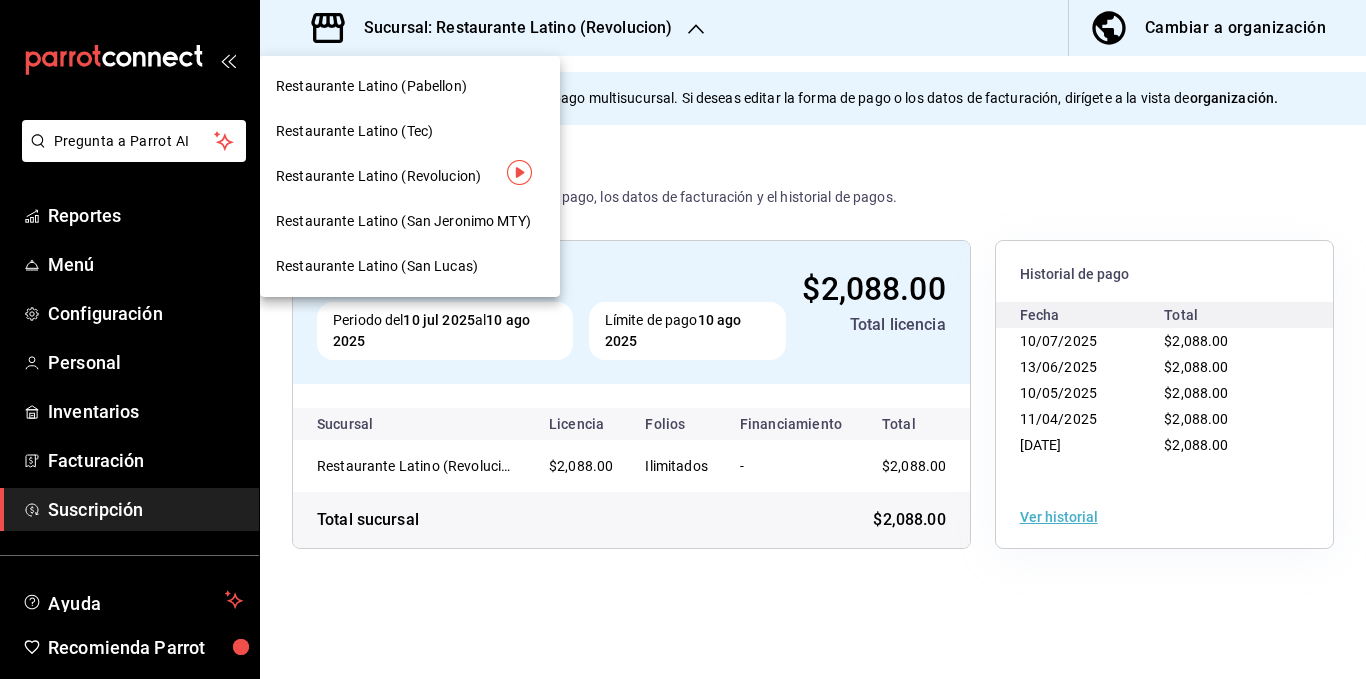 click on "Restaurante Latino (San Lucas)" at bounding box center [377, 266] 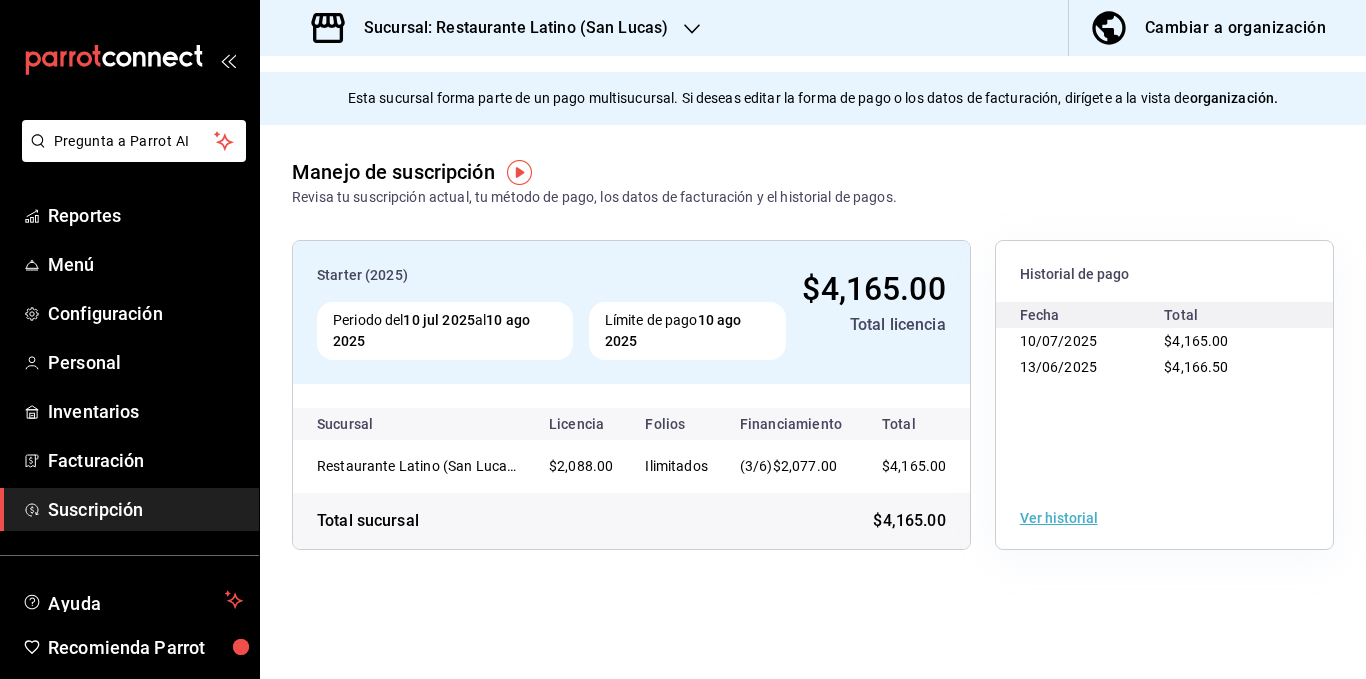 click on "Ver historial" at bounding box center (1059, 518) 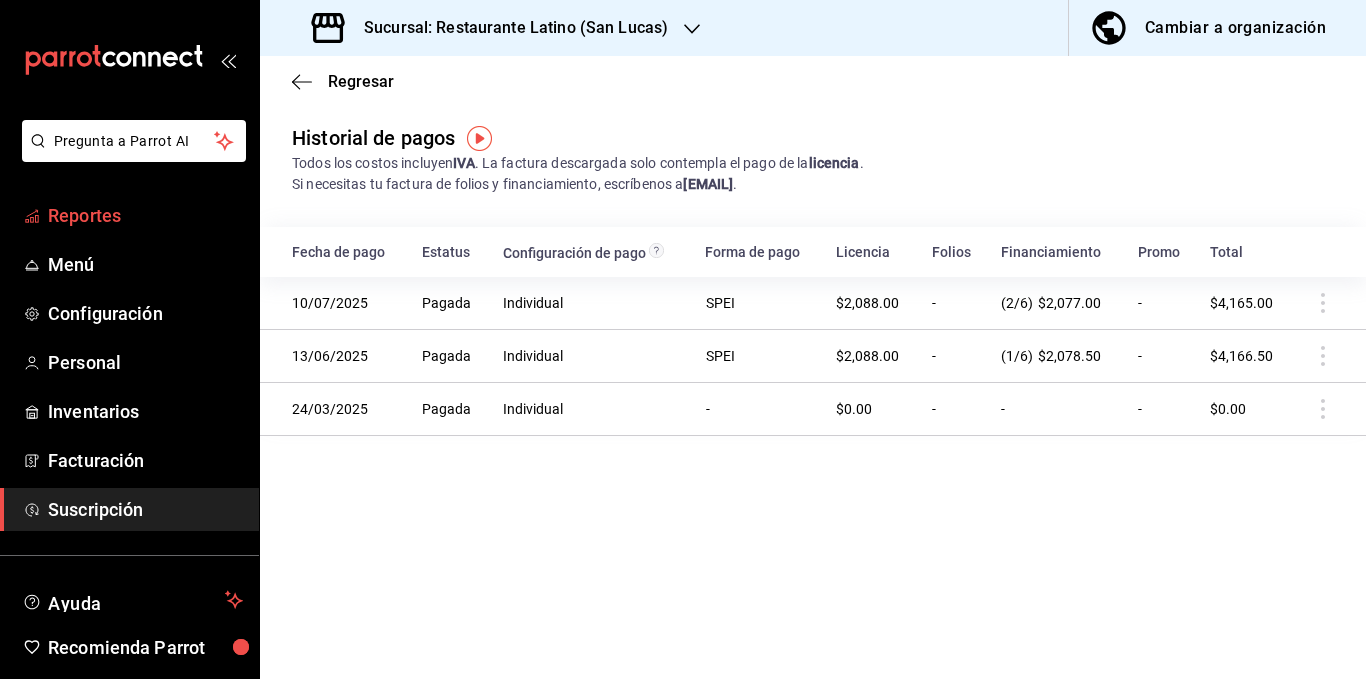 click on "Reportes" at bounding box center (145, 215) 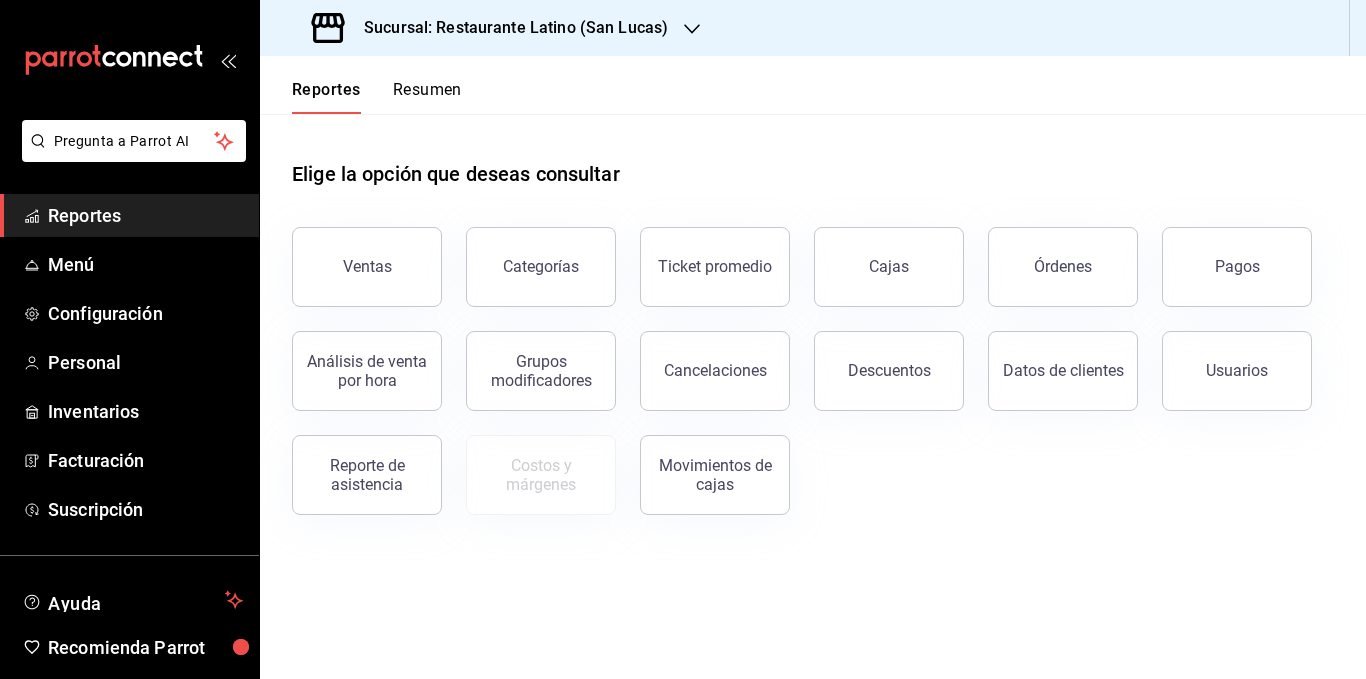 click on "Resumen" at bounding box center [427, 97] 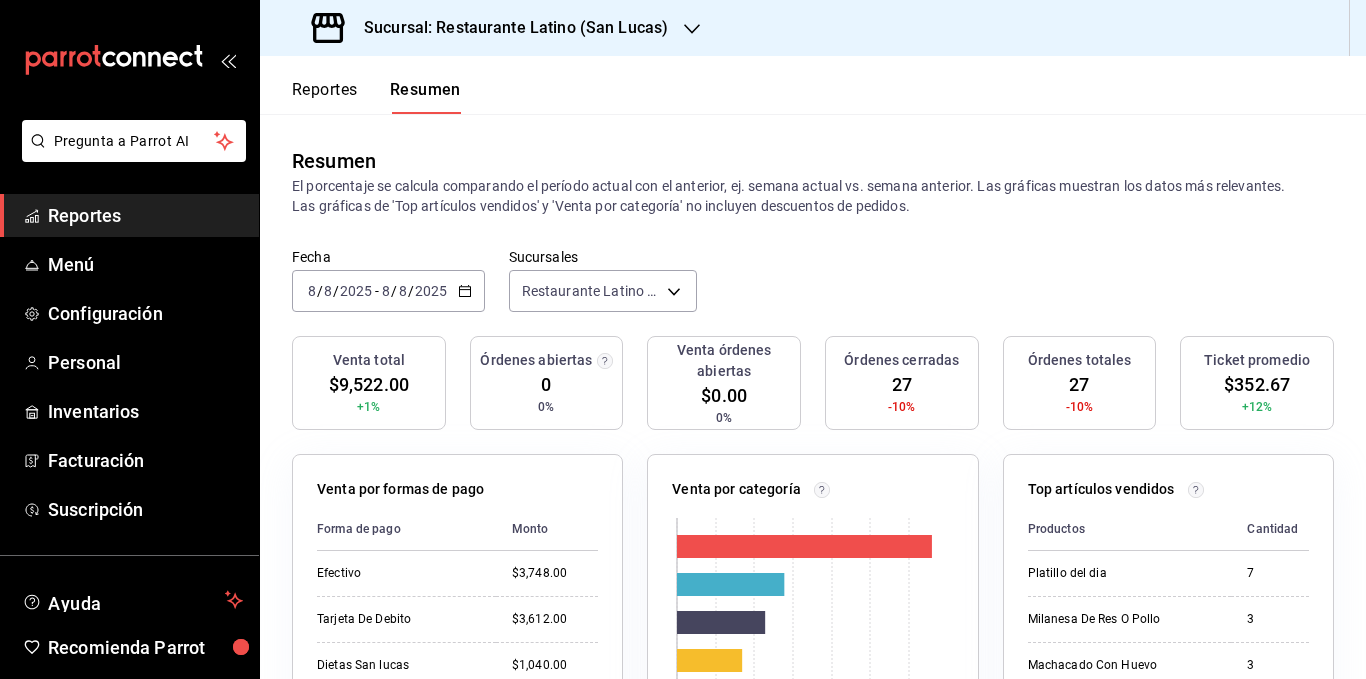 click on "El porcentaje se calcula comparando el período actual con el anterior, ej. semana actual vs. semana anterior. Las gráficas muestran los datos más relevantes.  Las gráficas de 'Top artículos vendidos' y 'Venta por categoría' no incluyen descuentos de pedidos." at bounding box center [813, 196] 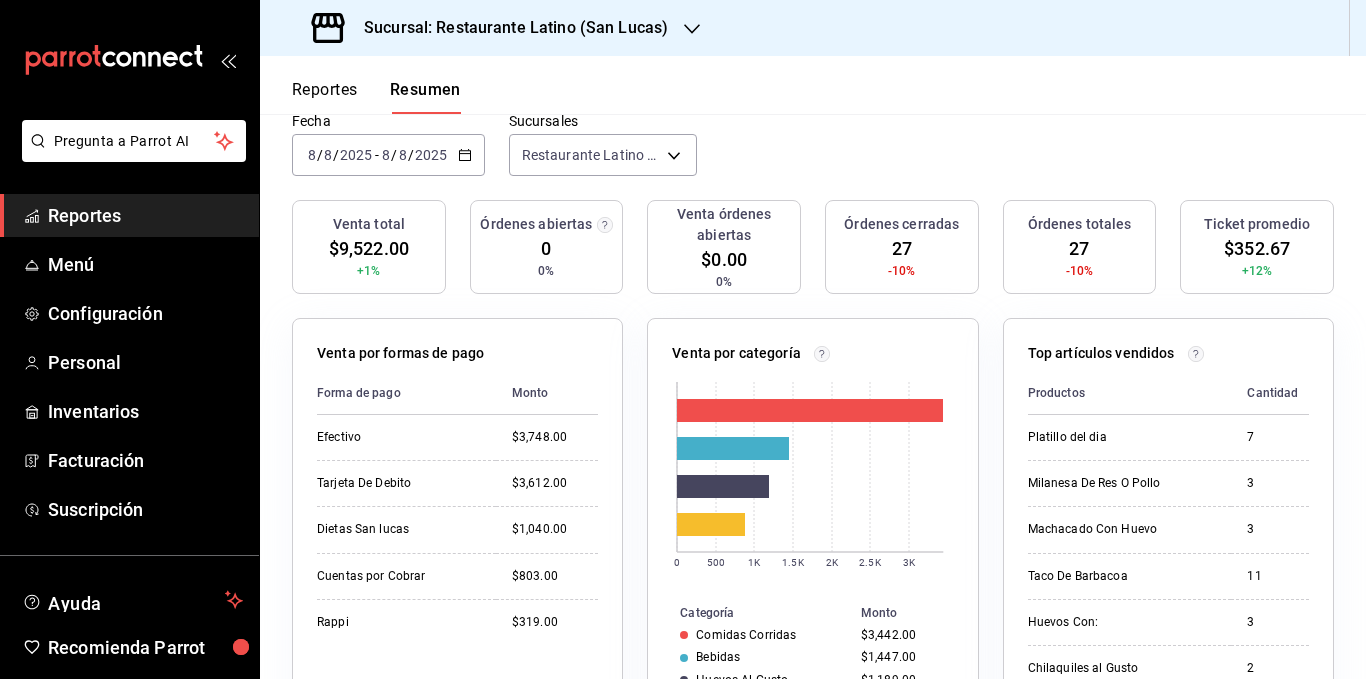 scroll, scrollTop: 0, scrollLeft: 0, axis: both 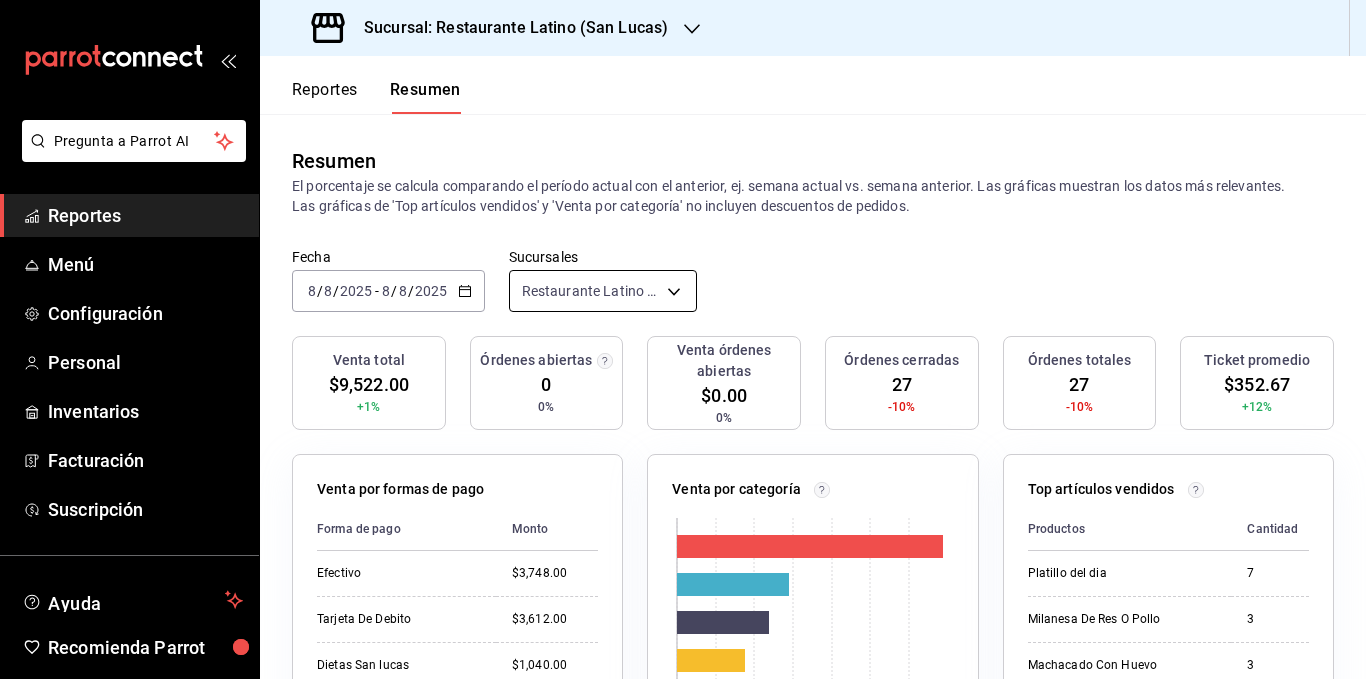 click on "Pregunta a Parrot AI Reportes   Menú   Configuración   Personal   Inventarios   Facturación   Suscripción   Ayuda Recomienda Parrot   [PERSON]   Sugerir nueva función   Sucursal: Restaurante Latino (San Lucas) Reportes Resumen Resumen El porcentaje se calcula comparando el período actual con el anterior, ej. semana actual vs. semana anterior. Las gráficas muestran los datos más relevantes.  Las gráficas de 'Top artículos vendidos' y 'Venta por categoría' no incluyen descuentos de pedidos. Fecha [DATE] [DATE] - [DATE] [DATE] Sucursales Restaurante Latino (San Lucas) [object Object] Venta total [PRICE] +1% Órdenes abiertas 0 0% Venta órdenes abiertas [PRICE] 0% Órdenes cerradas 27 -10% Órdenes totales 27 -10% Ticket promedio [PRICE] +12% Venta por formas de pago Forma de pago Monto Efectivo [PRICE] Tarjeta De Debito [PRICE] Dietas San lucas [PRICE] Cuentas por Cobrar [PRICE] Rappi [PRICE] Venta por categoría   0 500 1K 1.5K 2K 2.5K 3K Categoría Monto [PRICE]" at bounding box center [683, 339] 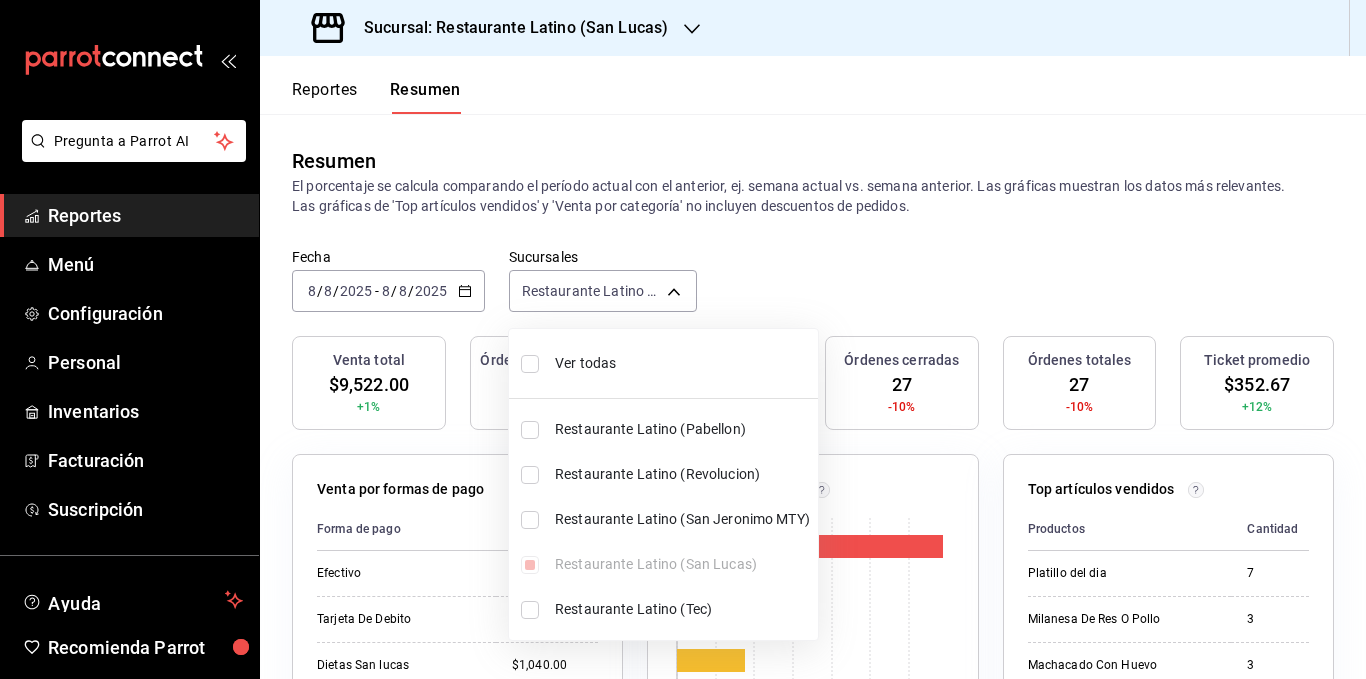 click at bounding box center [683, 339] 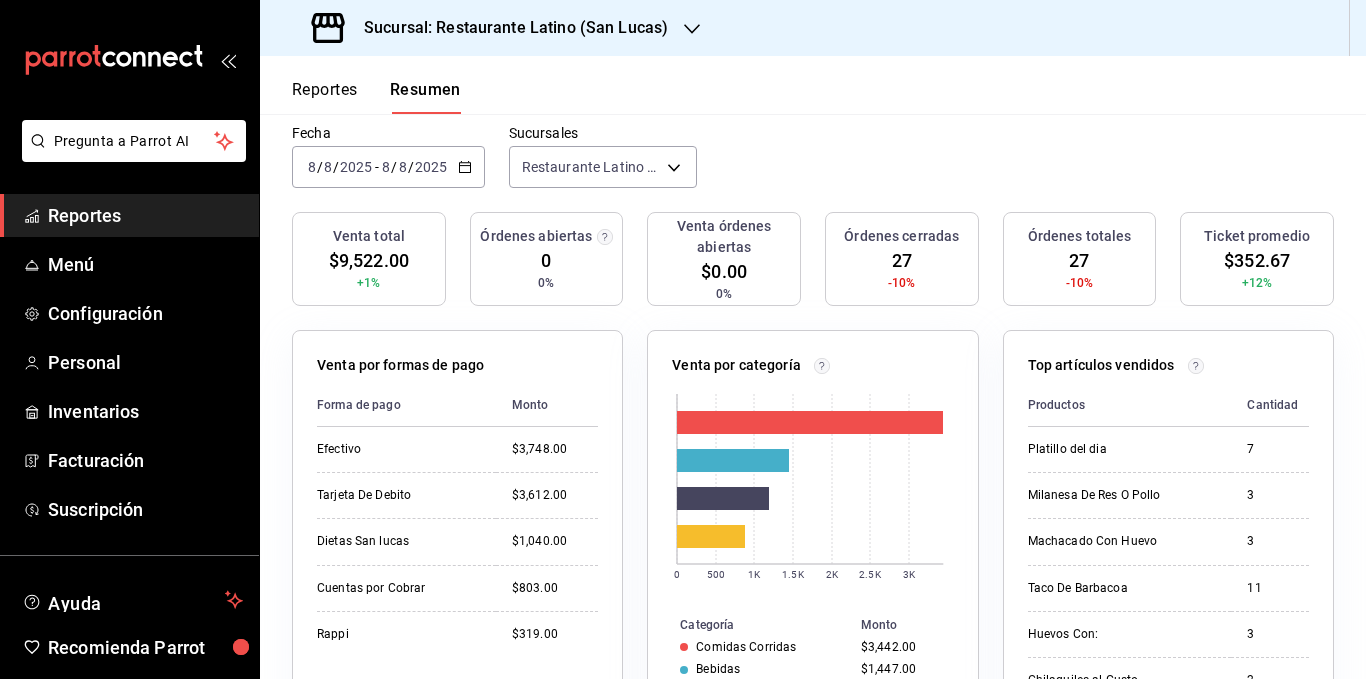 scroll, scrollTop: 0, scrollLeft: 0, axis: both 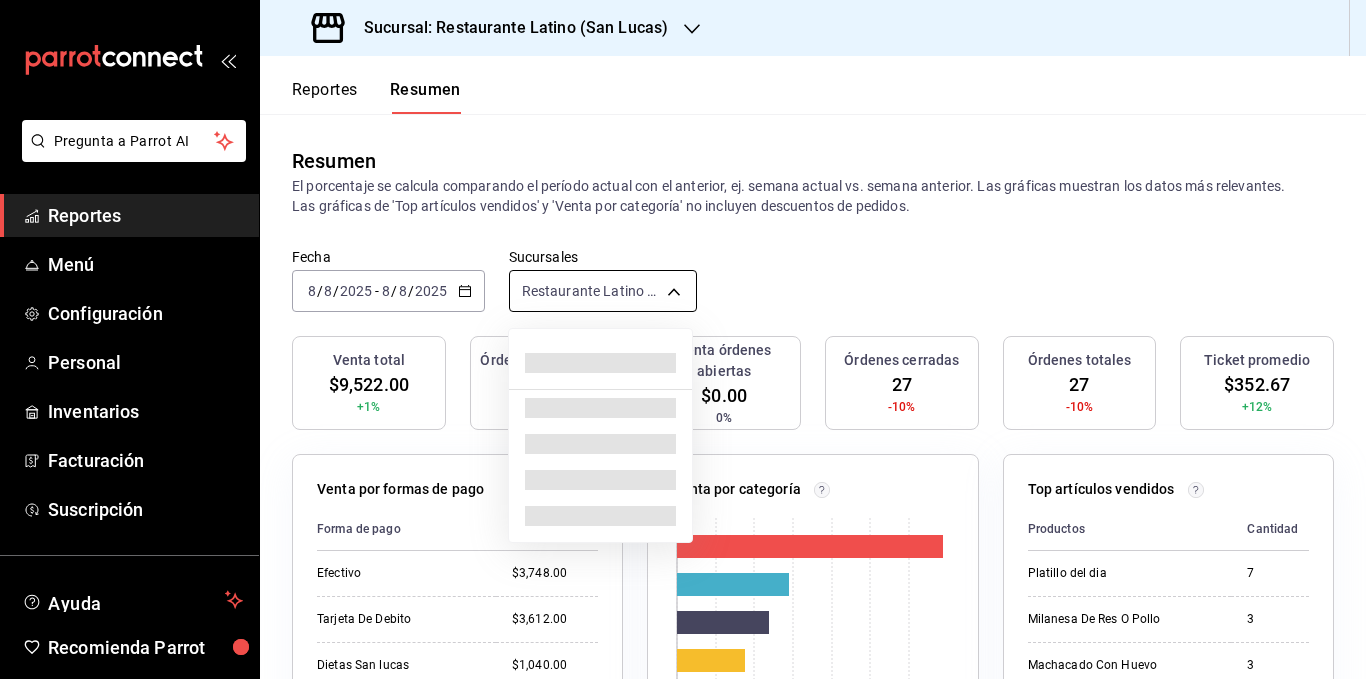 click on "Pregunta a Parrot AI Reportes   Menú   Configuración   Personal   Inventarios   Facturación   Suscripción   Ayuda Recomienda Parrot   [PERSON]   Sugerir nueva función   Sucursal: Restaurante Latino (San Lucas) Reportes Resumen Resumen El porcentaje se calcula comparando el período actual con el anterior, ej. semana actual vs. semana anterior. Las gráficas muestran los datos más relevantes.  Las gráficas de 'Top artículos vendidos' y 'Venta por categoría' no incluyen descuentos de pedidos. Fecha [DATE] [DATE] - [DATE] [DATE] Sucursales Restaurante Latino (San Lucas) [object Object] Venta total [PRICE] +1% Órdenes abiertas 0 0% Venta órdenes abiertas [PRICE] 0% Órdenes cerradas 27 -10% Órdenes totales 27 -10% Ticket promedio [PRICE] +12% Venta por formas de pago Forma de pago Monto Efectivo [PRICE] Tarjeta De Debito [PRICE] Dietas San lucas [PRICE] Cuentas por Cobrar [PRICE] Rappi [PRICE] Venta por categoría   0 500 1K 1.5K 2K 2.5K 3K Categoría Monto [PRICE]" at bounding box center [683, 339] 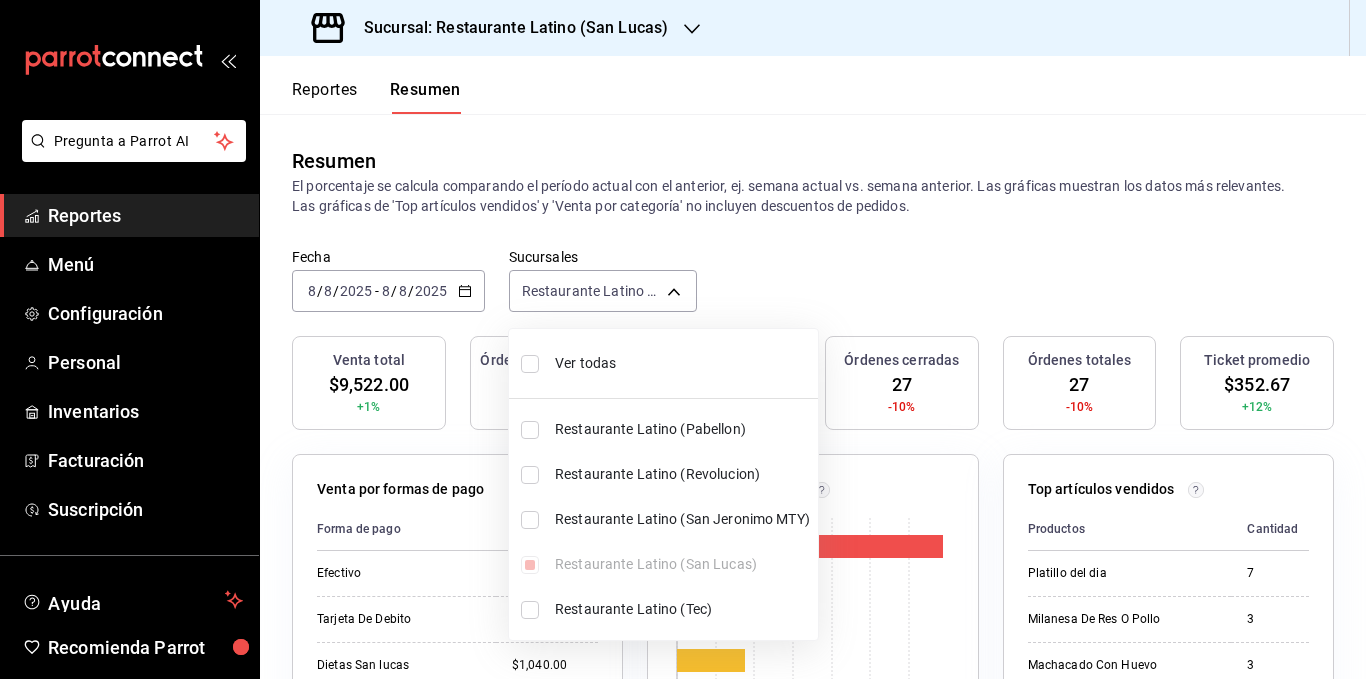 click on "Ver todas" at bounding box center [682, 363] 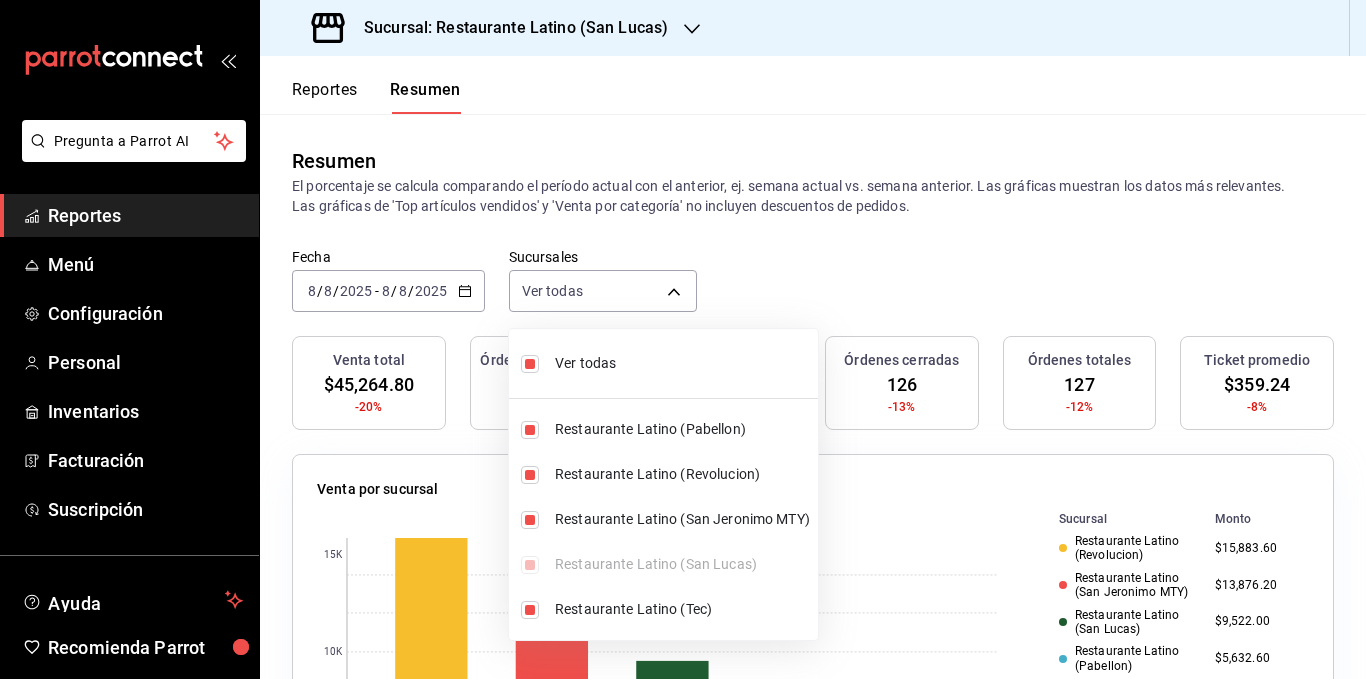 click at bounding box center [683, 339] 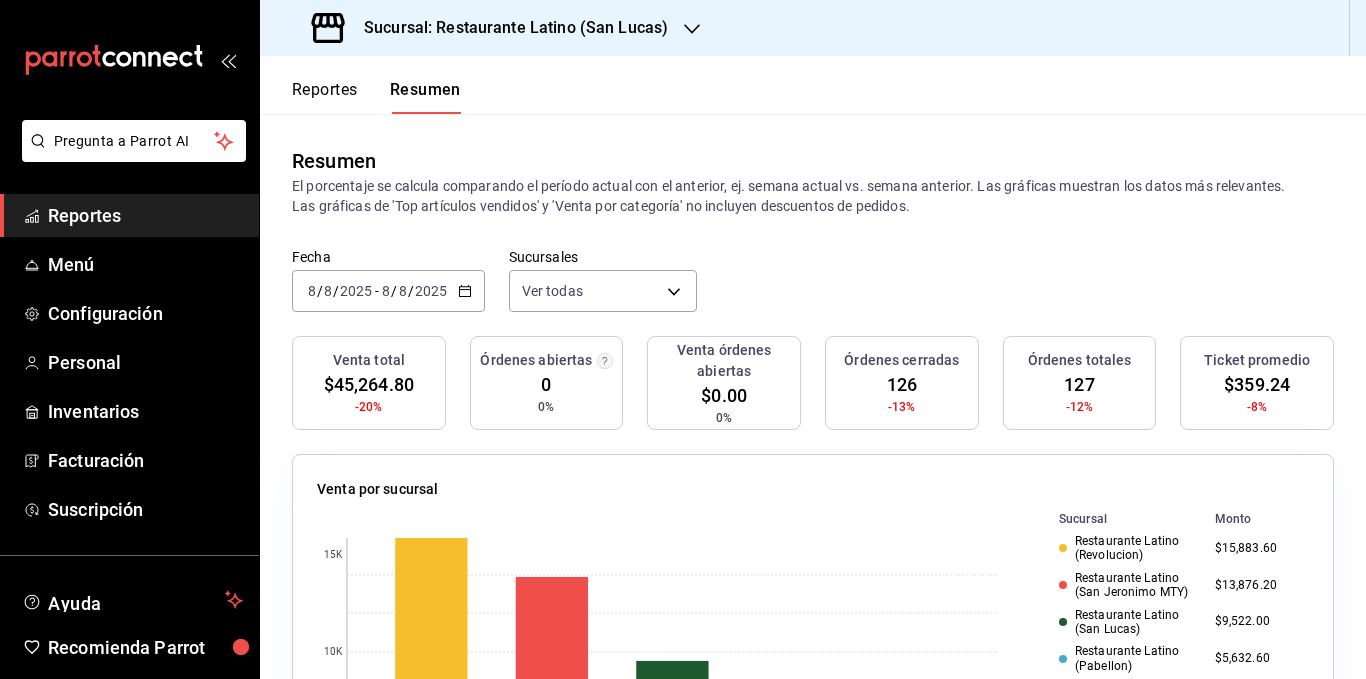 click on "El porcentaje se calcula comparando el período actual con el anterior, ej. semana actual vs. semana anterior. Las gráficas muestran los datos más relevantes.  Las gráficas de 'Top artículos vendidos' y 'Venta por categoría' no incluyen descuentos de pedidos." at bounding box center [813, 196] 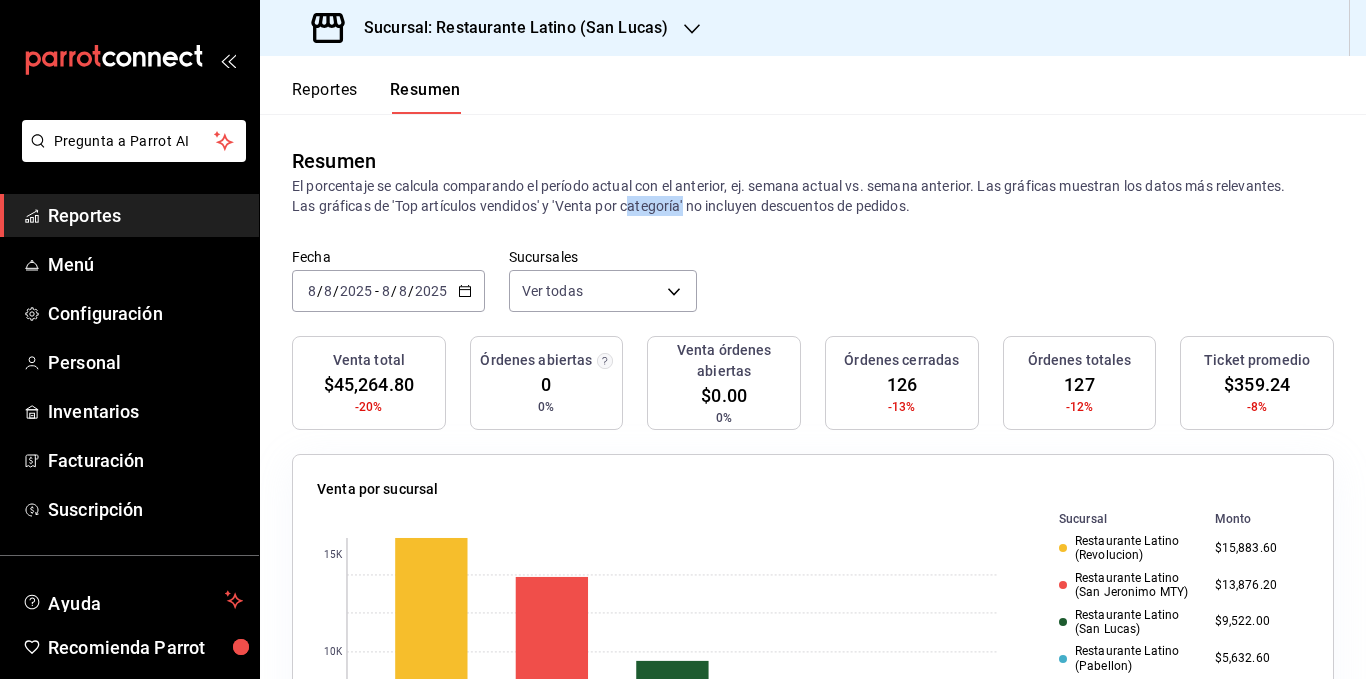 click on "El porcentaje se calcula comparando el período actual con el anterior, ej. semana actual vs. semana anterior. Las gráficas muestran los datos más relevantes.  Las gráficas de 'Top artículos vendidos' y 'Venta por categoría' no incluyen descuentos de pedidos." at bounding box center (813, 196) 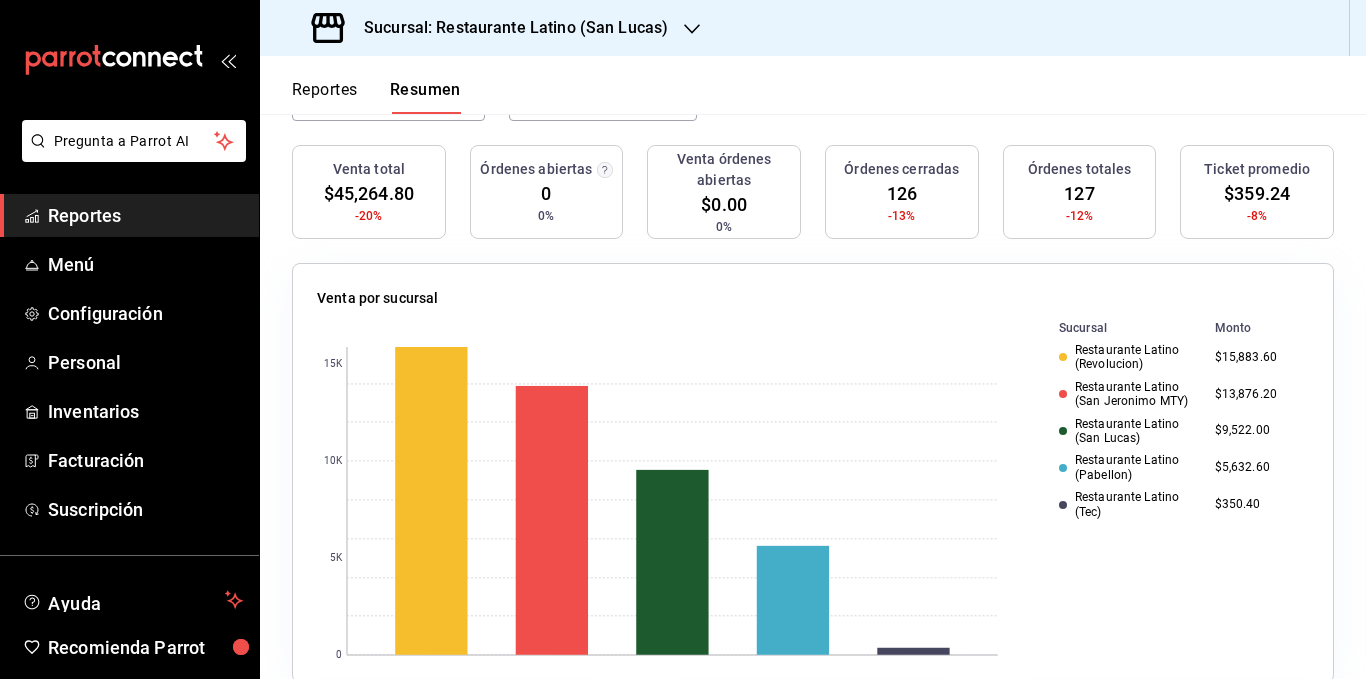 scroll, scrollTop: 0, scrollLeft: 0, axis: both 